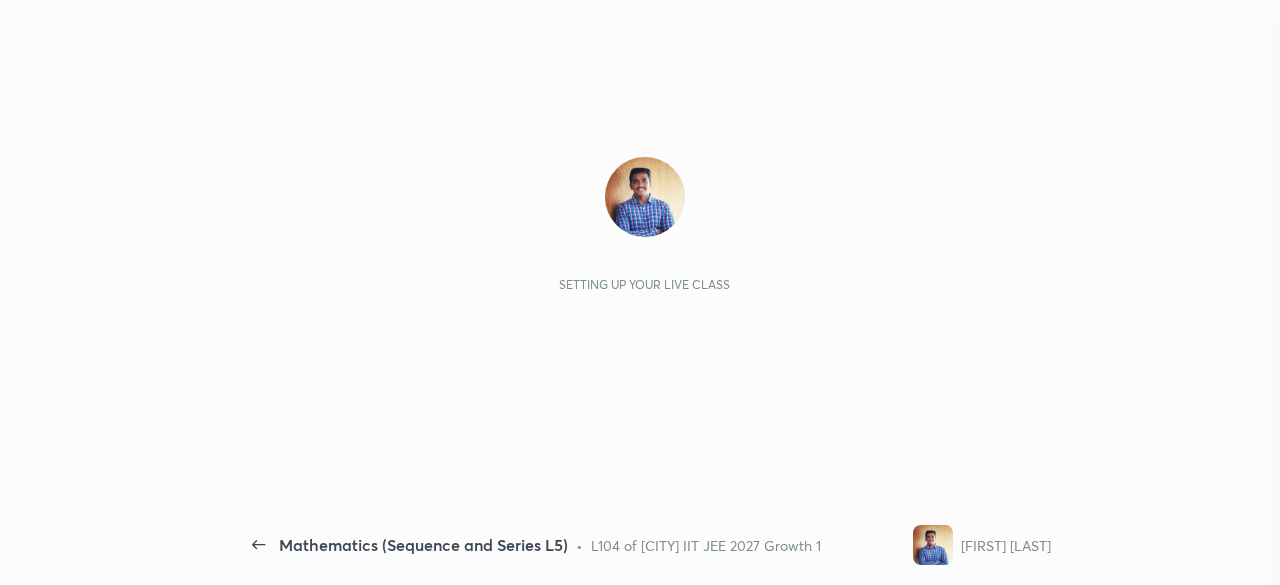 scroll, scrollTop: 0, scrollLeft: 0, axis: both 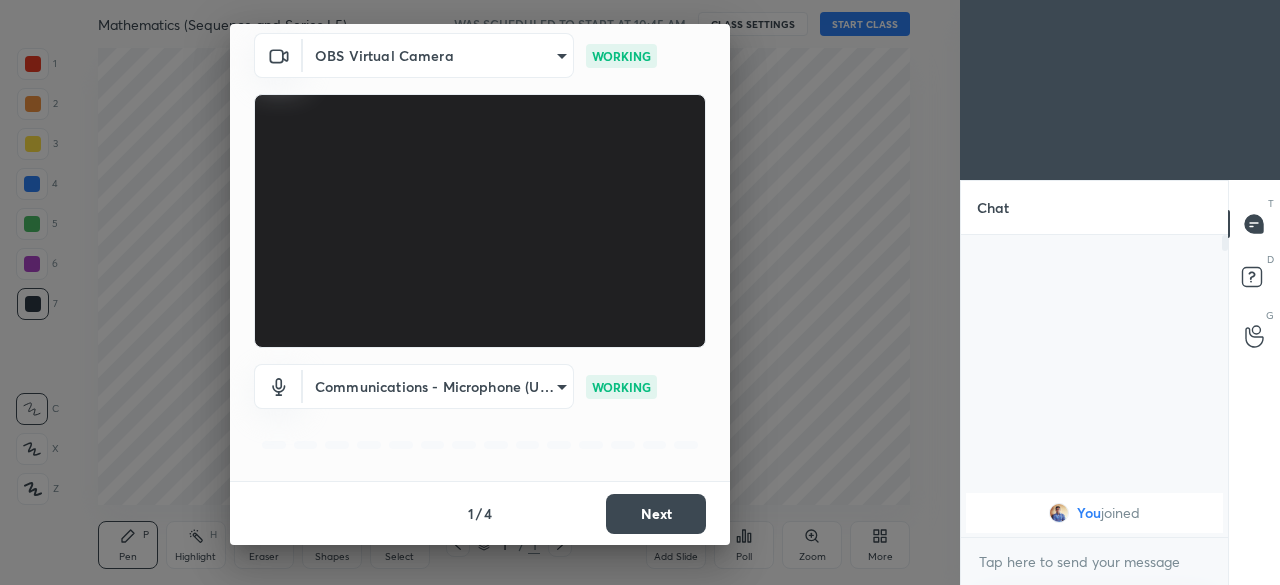 click on "Next" at bounding box center (656, 514) 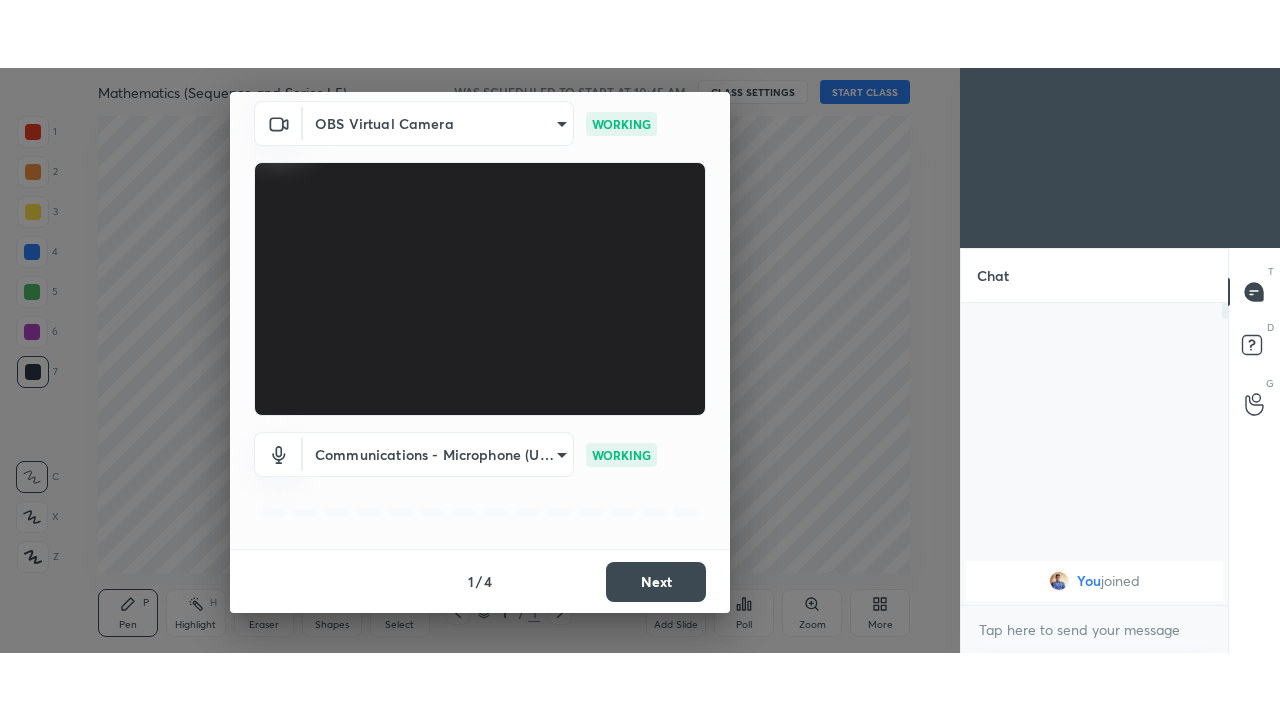scroll, scrollTop: 0, scrollLeft: 0, axis: both 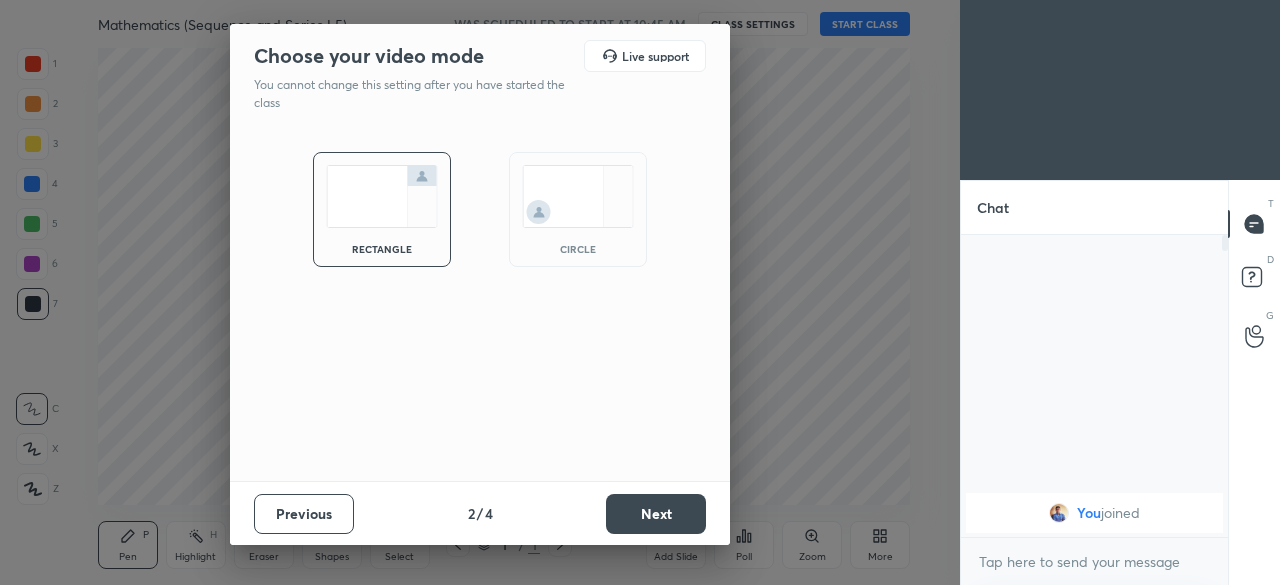 click on "Next" at bounding box center [656, 514] 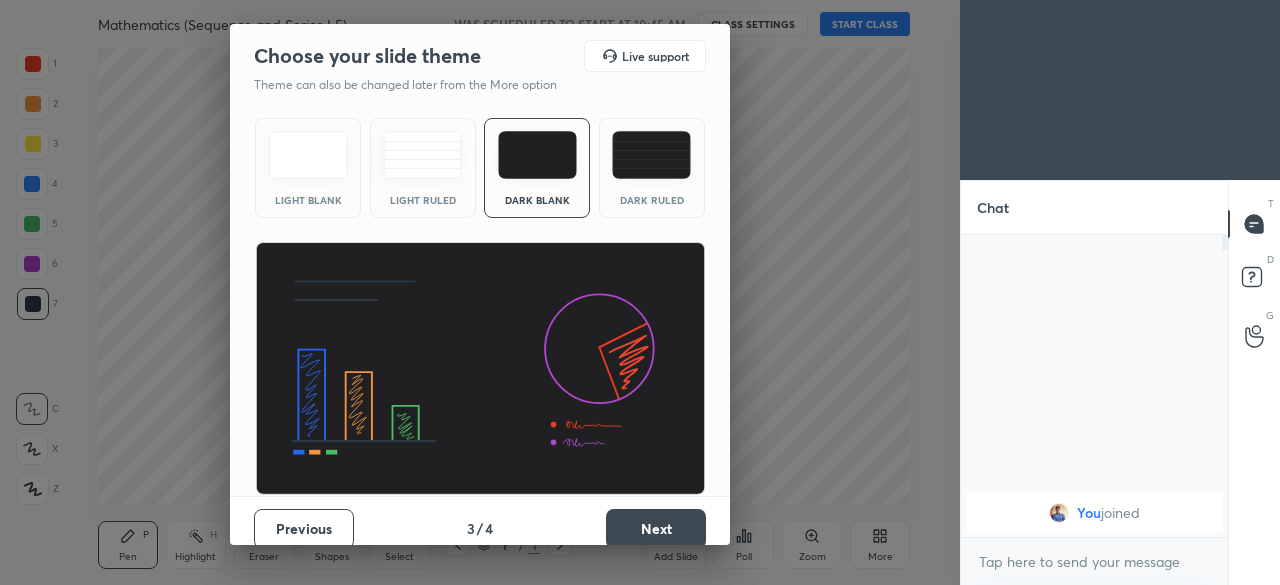 click on "Next" at bounding box center (656, 529) 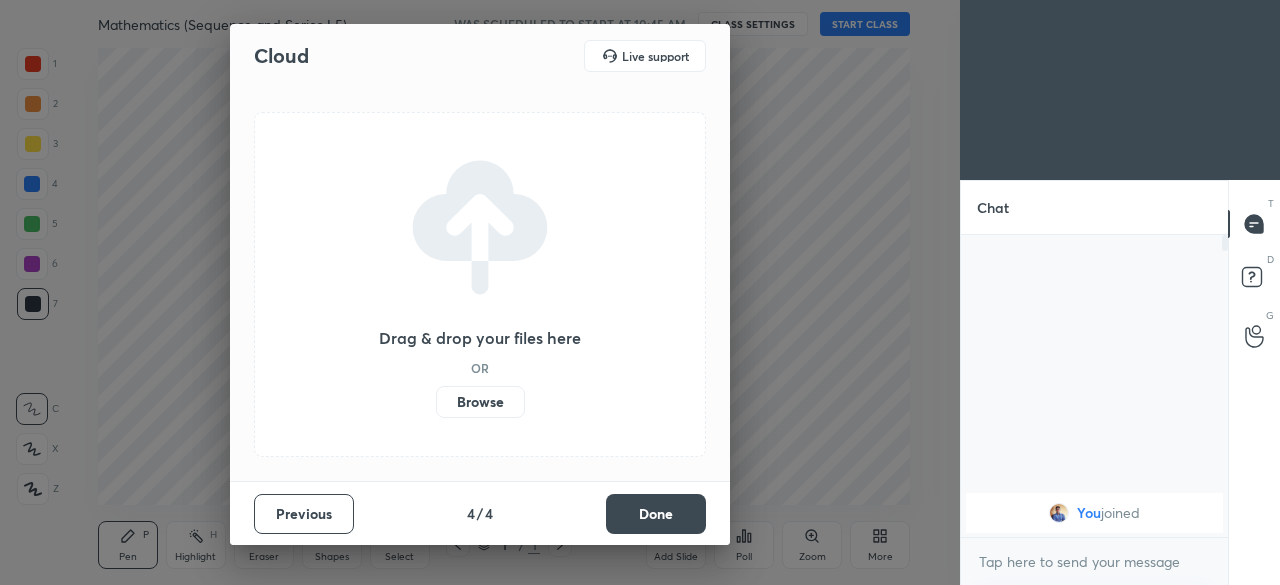 click on "Done" at bounding box center (656, 514) 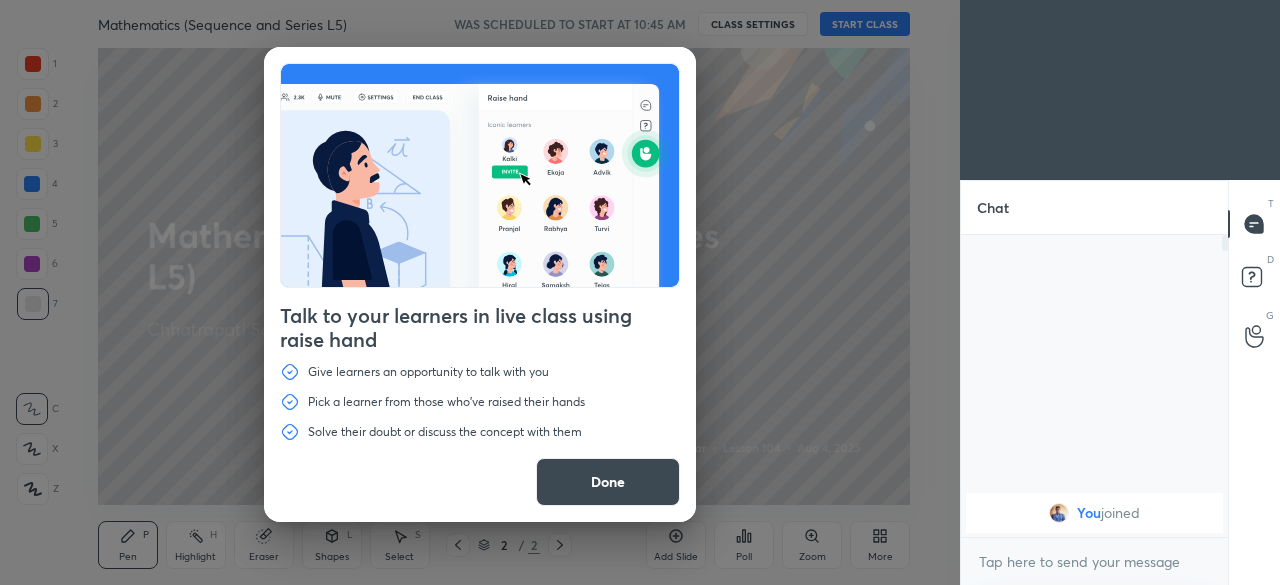 click on "Done" at bounding box center [608, 482] 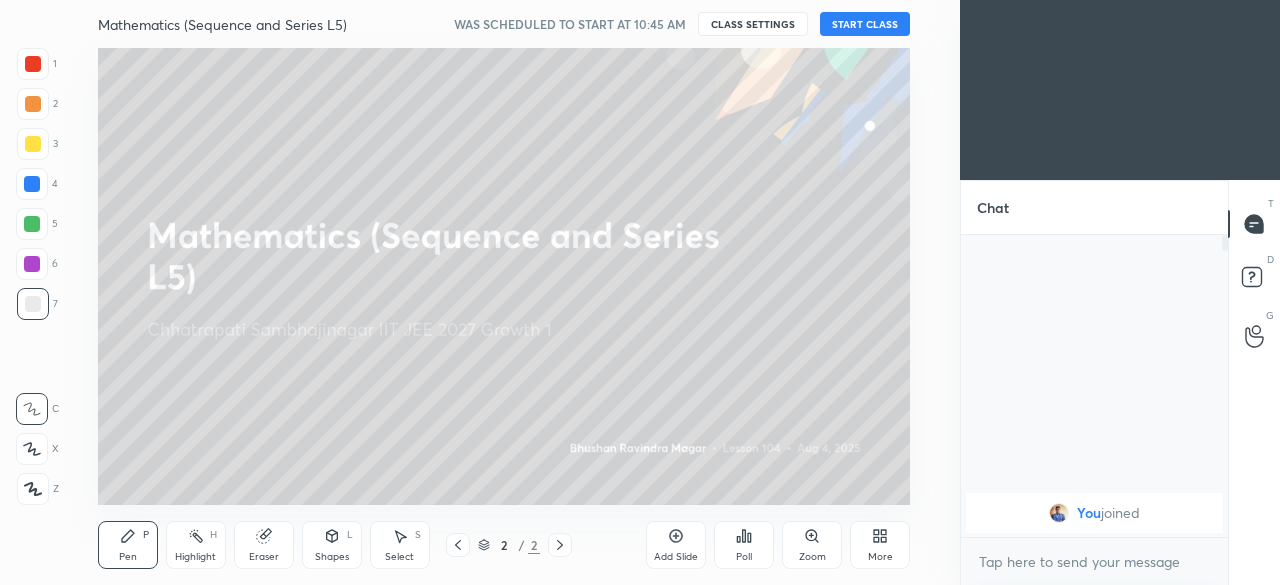 click 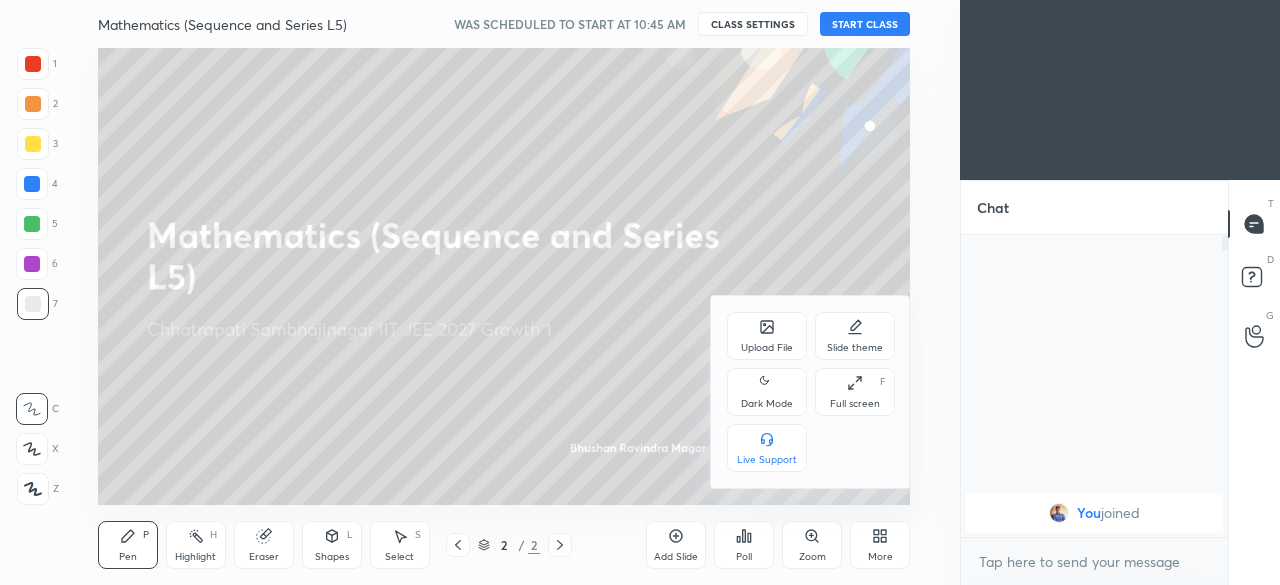 click on "Full screen" at bounding box center (855, 404) 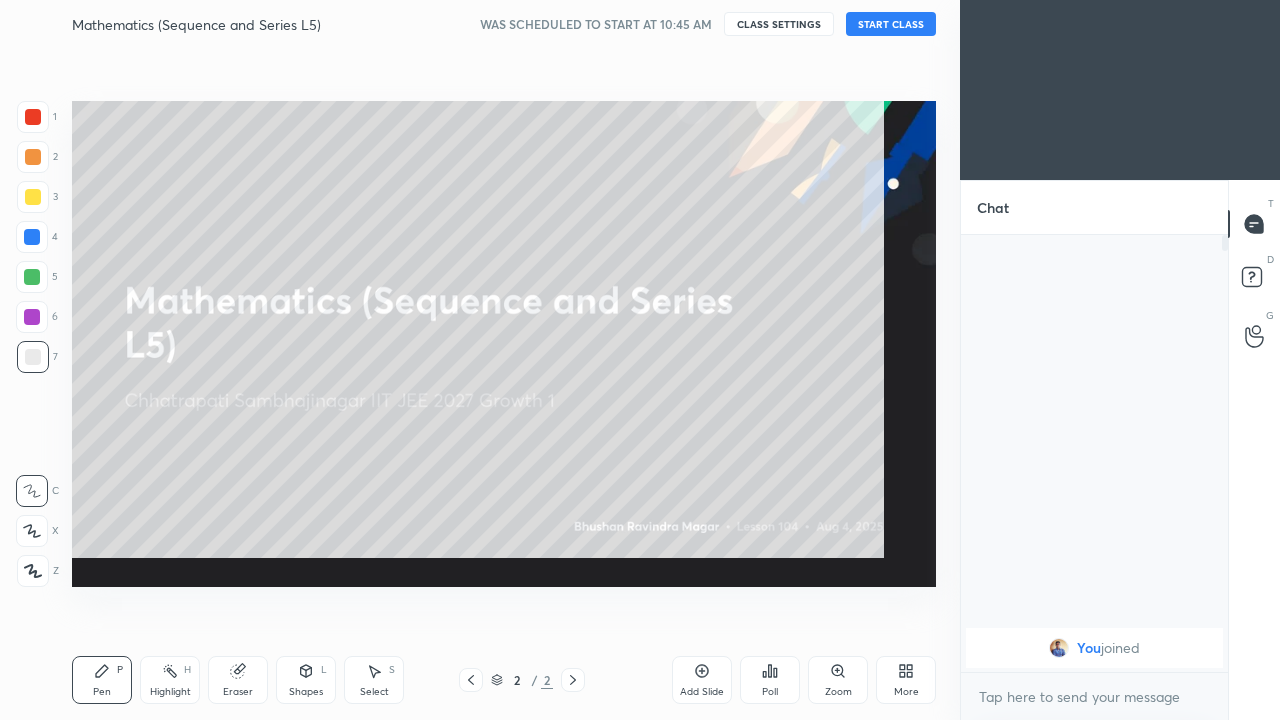 scroll, scrollTop: 99408, scrollLeft: 99120, axis: both 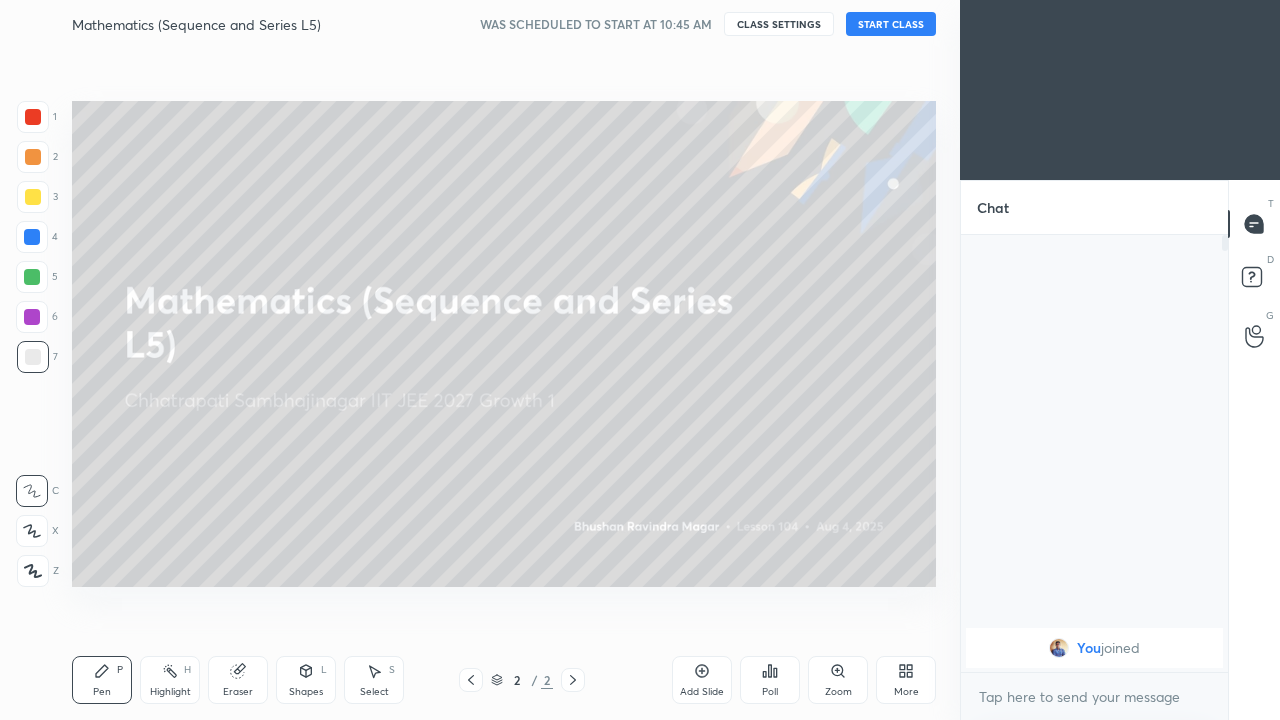 click on "More" at bounding box center [906, 680] 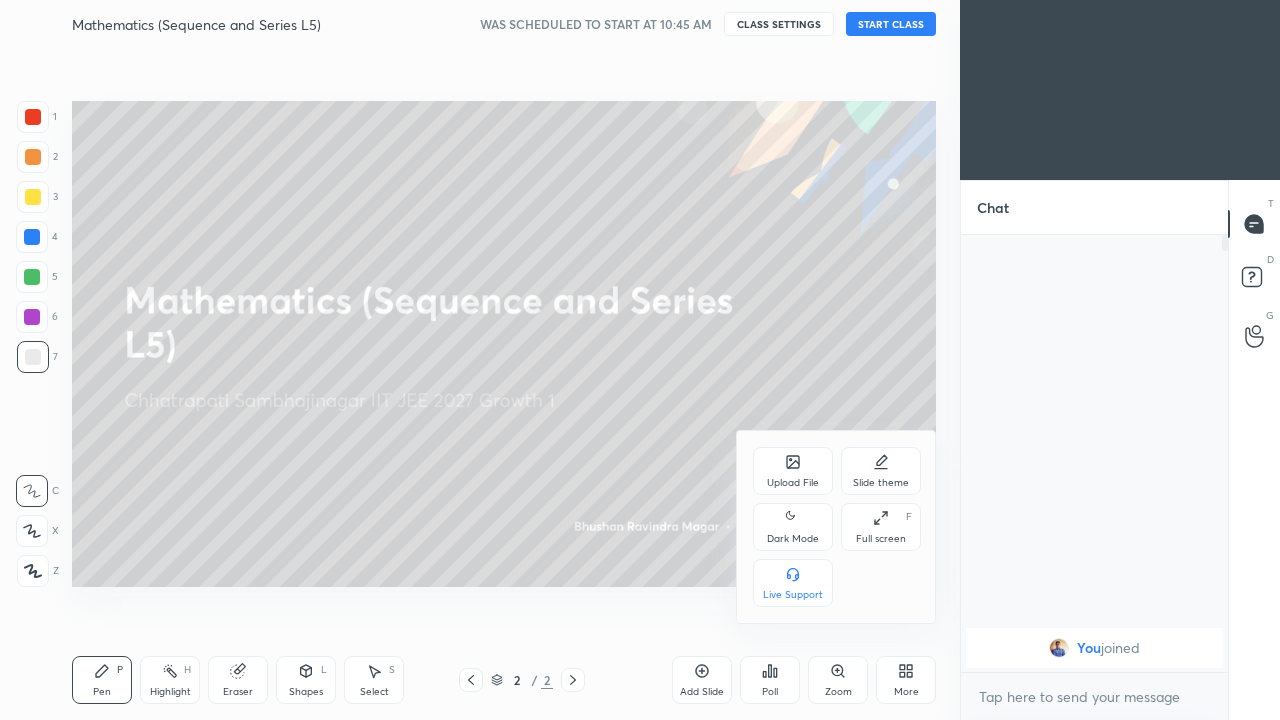 click 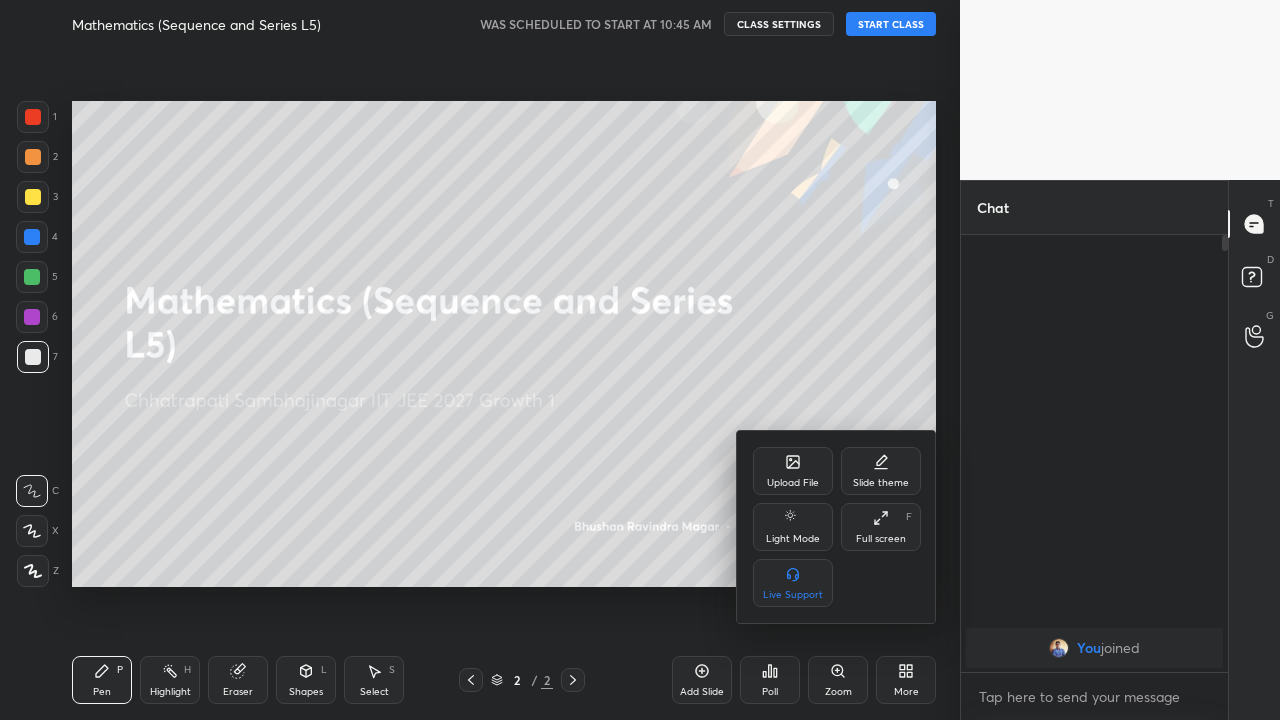click at bounding box center (640, 360) 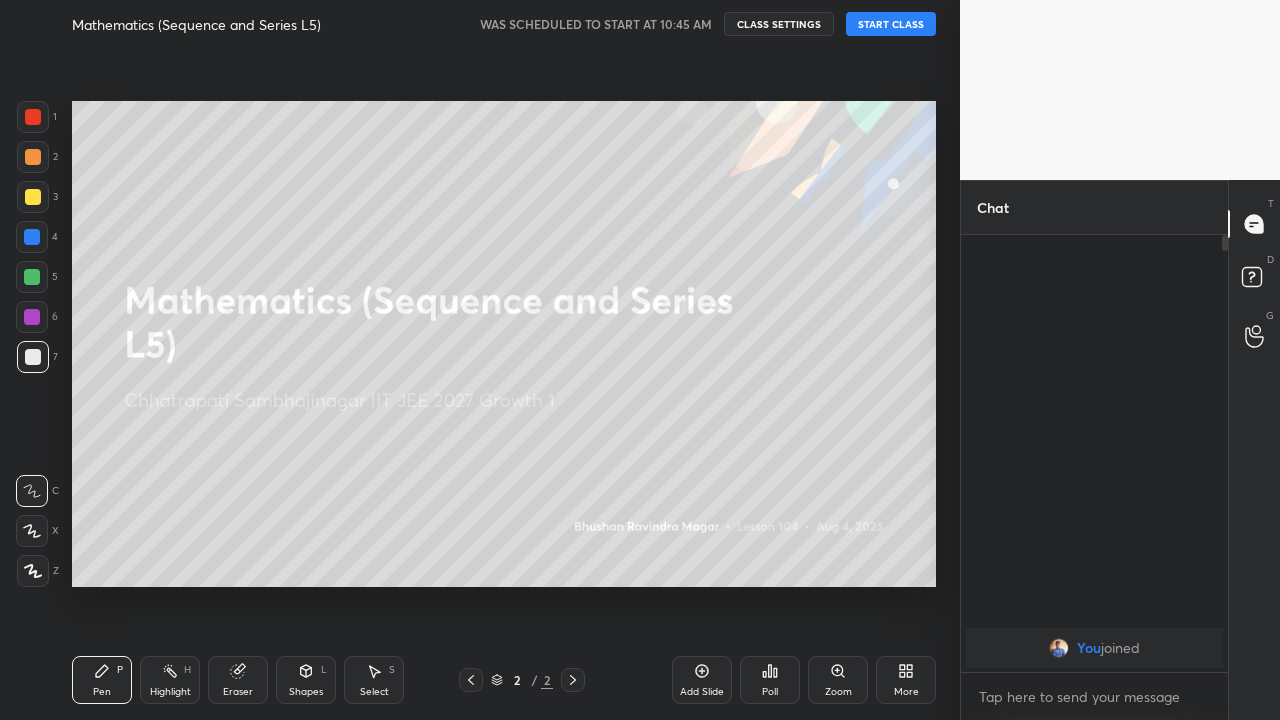 click on "START CLASS" at bounding box center [891, 24] 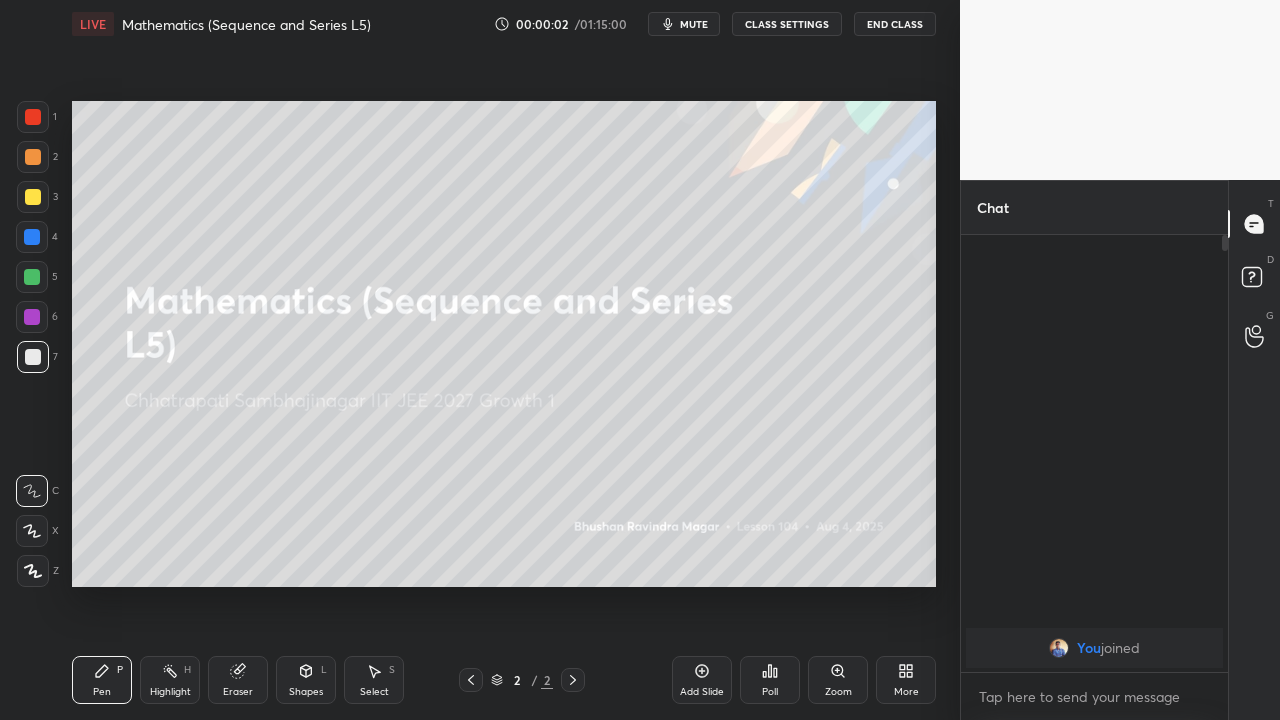 click on "Add Slide" at bounding box center [702, 680] 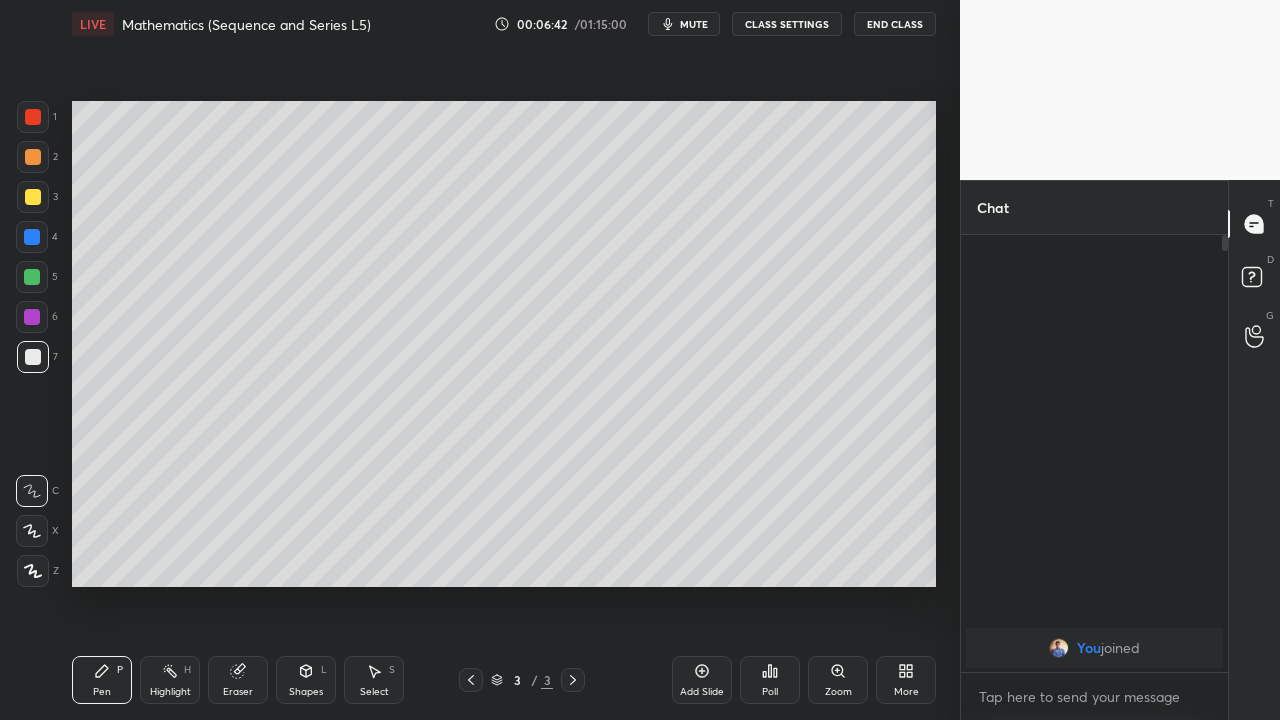 click on "Select S" at bounding box center [374, 680] 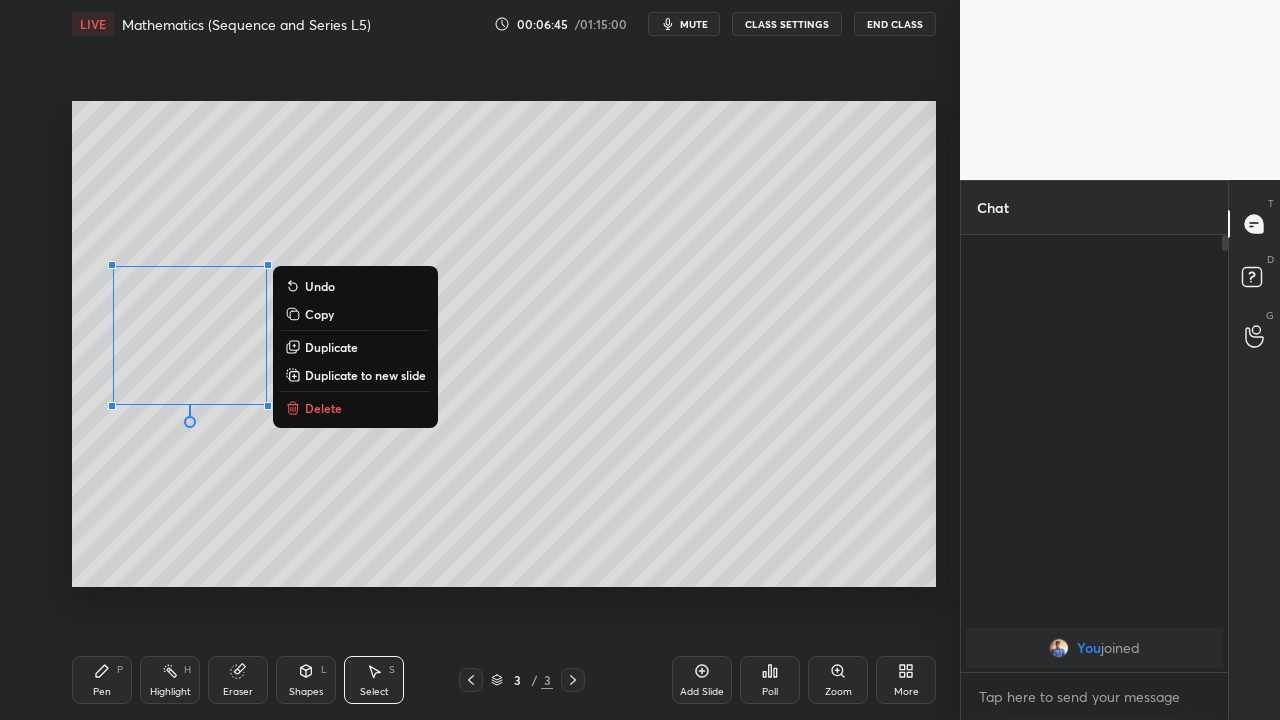 click on "Delete" at bounding box center [323, 408] 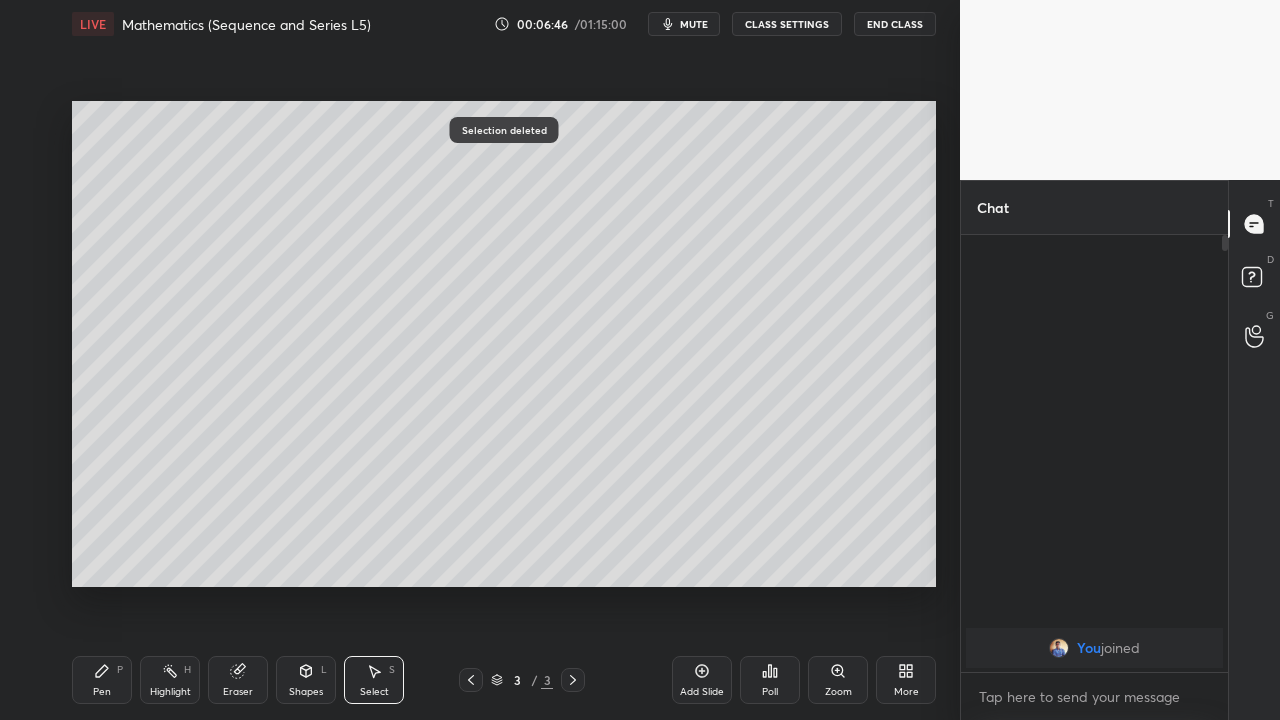 click on "Pen P" at bounding box center (102, 680) 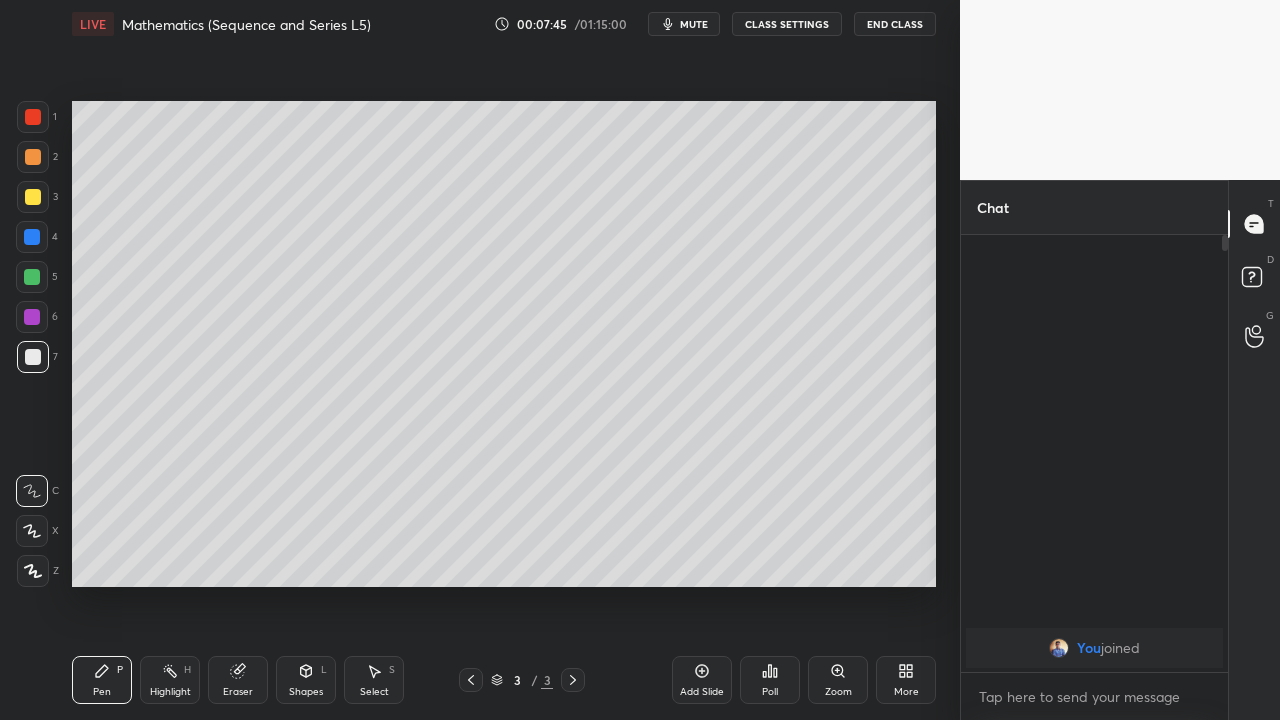 click on "Eraser" at bounding box center (238, 680) 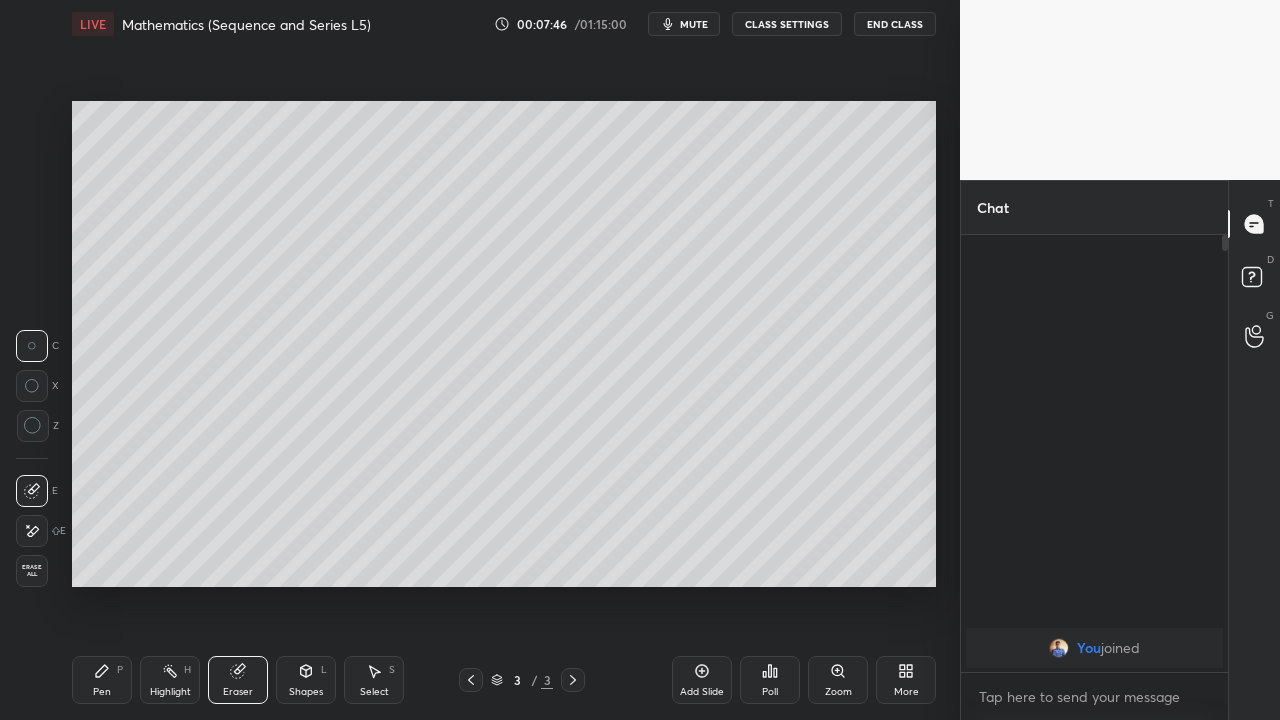 click on "Pen P" at bounding box center [102, 680] 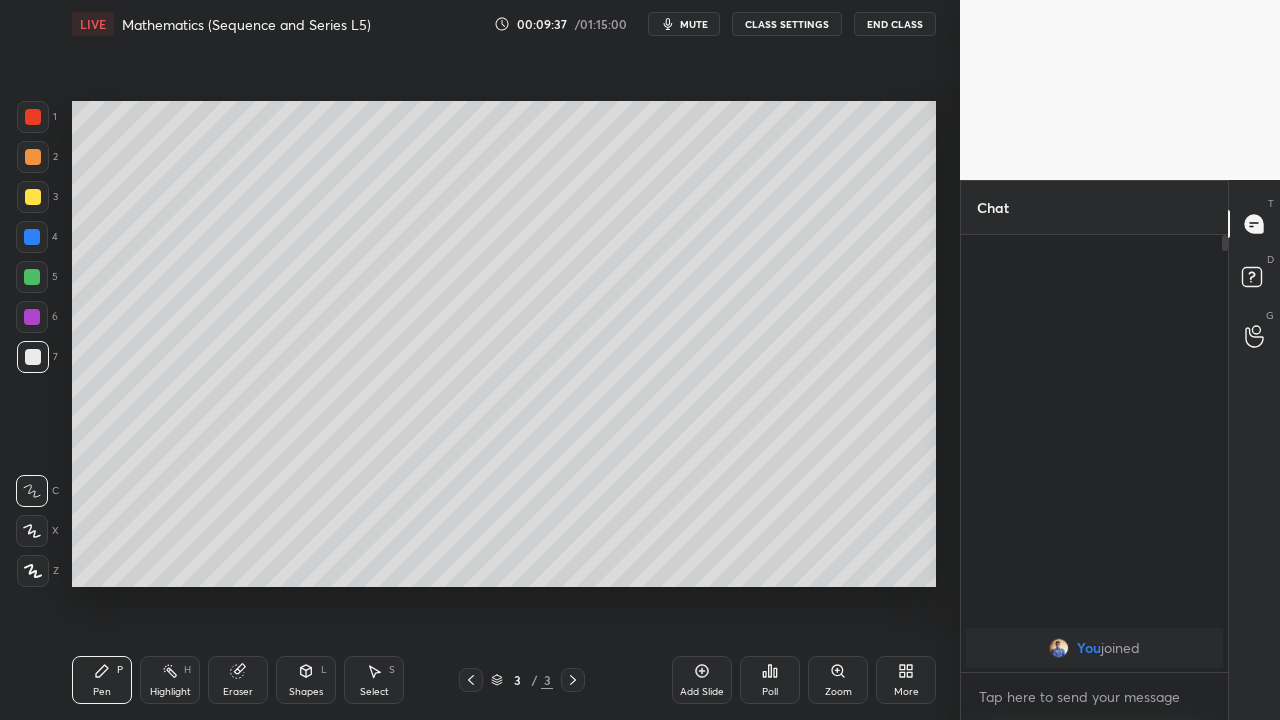 click on "Eraser" at bounding box center [238, 680] 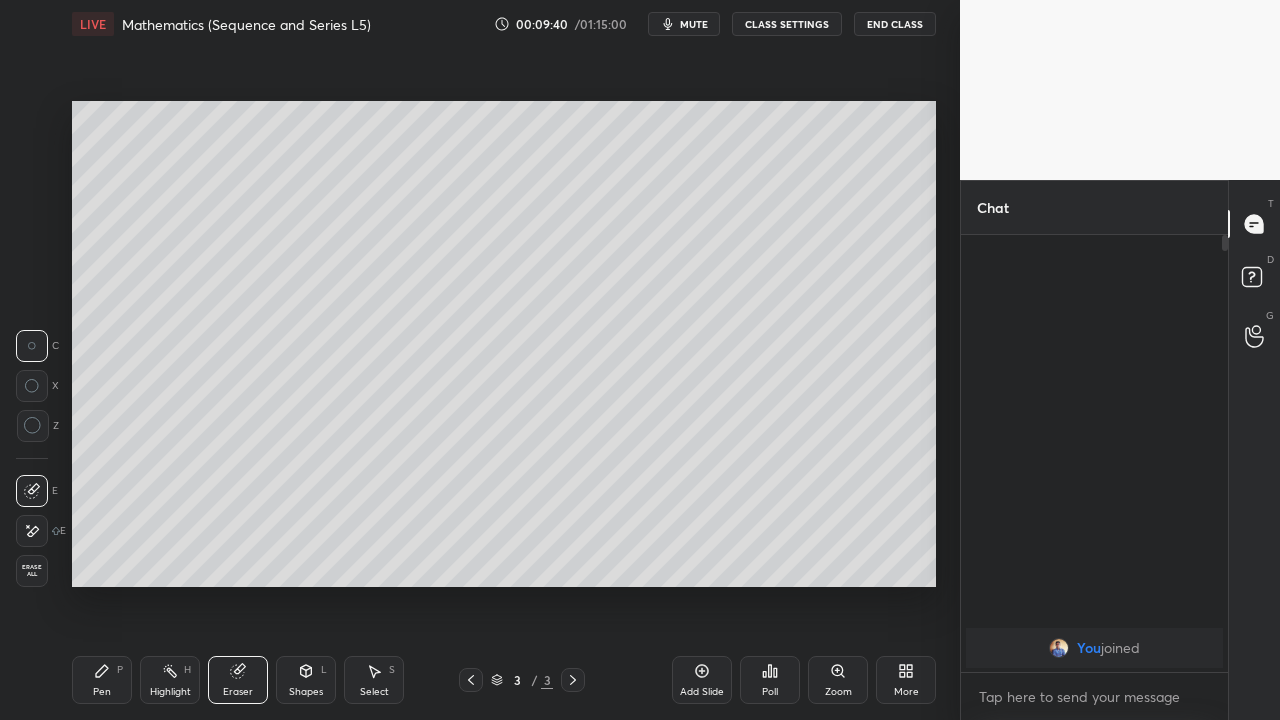 click on "Pen P" at bounding box center [102, 680] 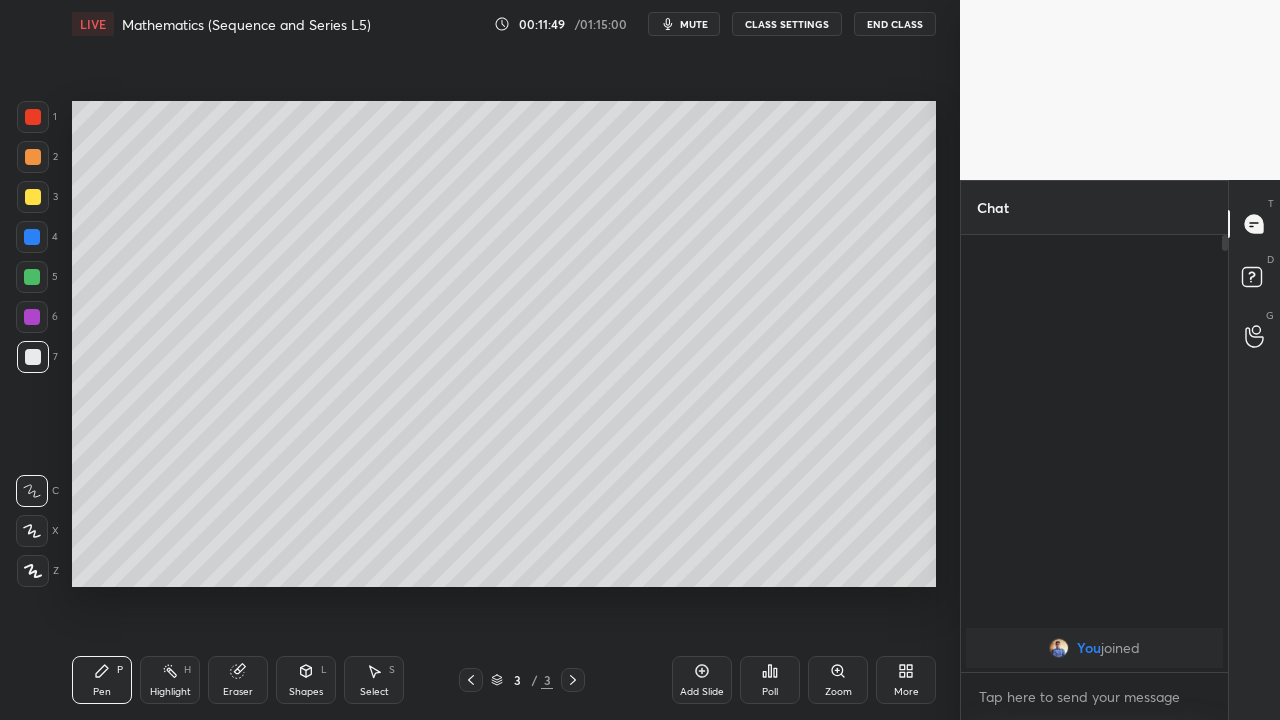 click 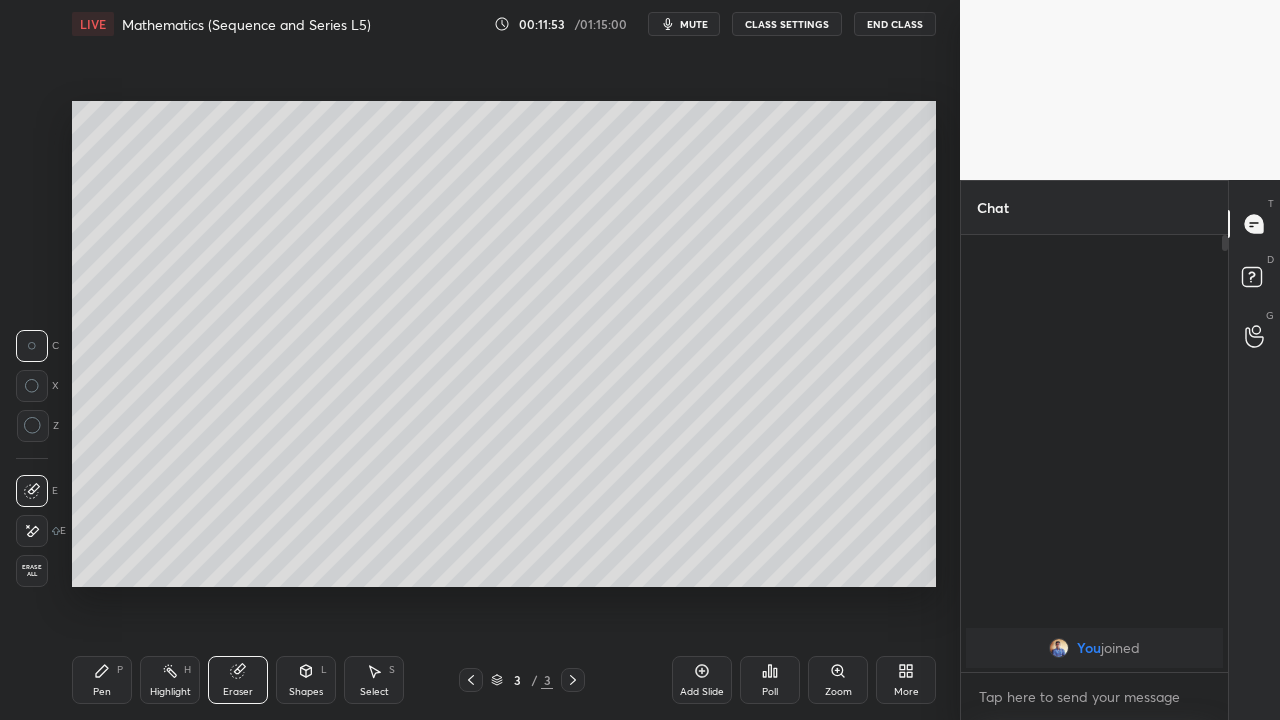 click 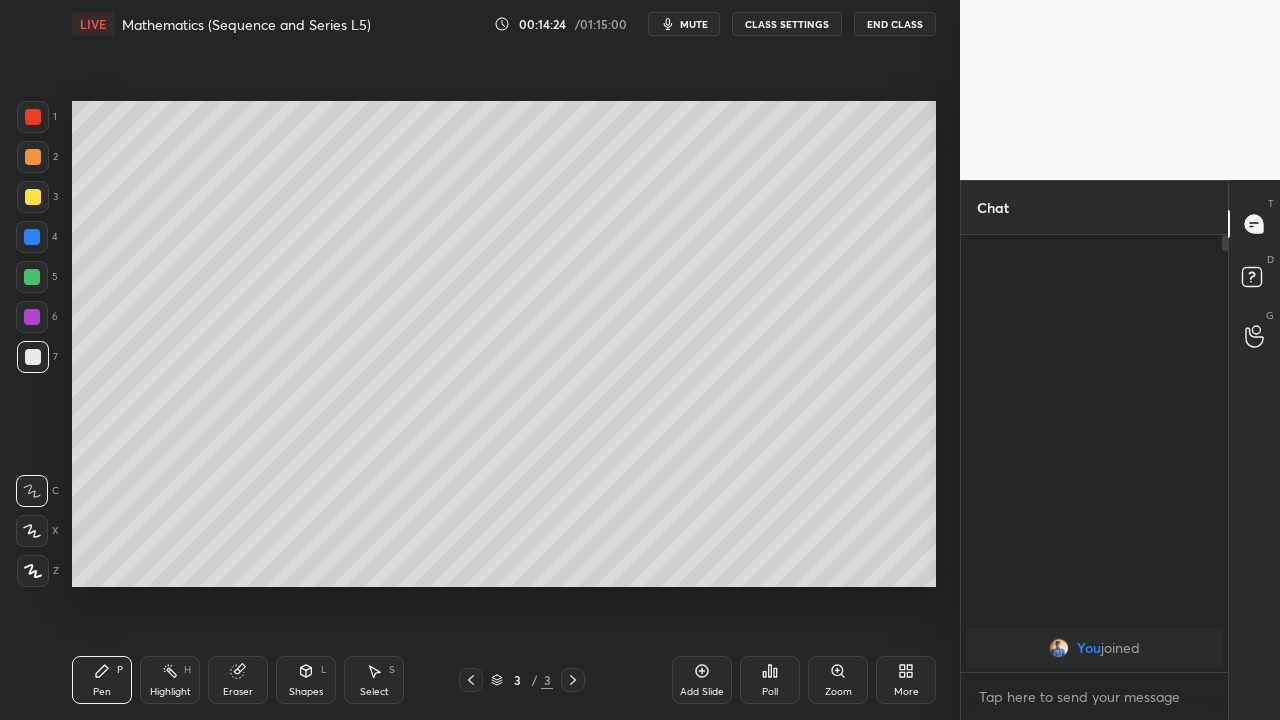 click on "Select" at bounding box center [374, 692] 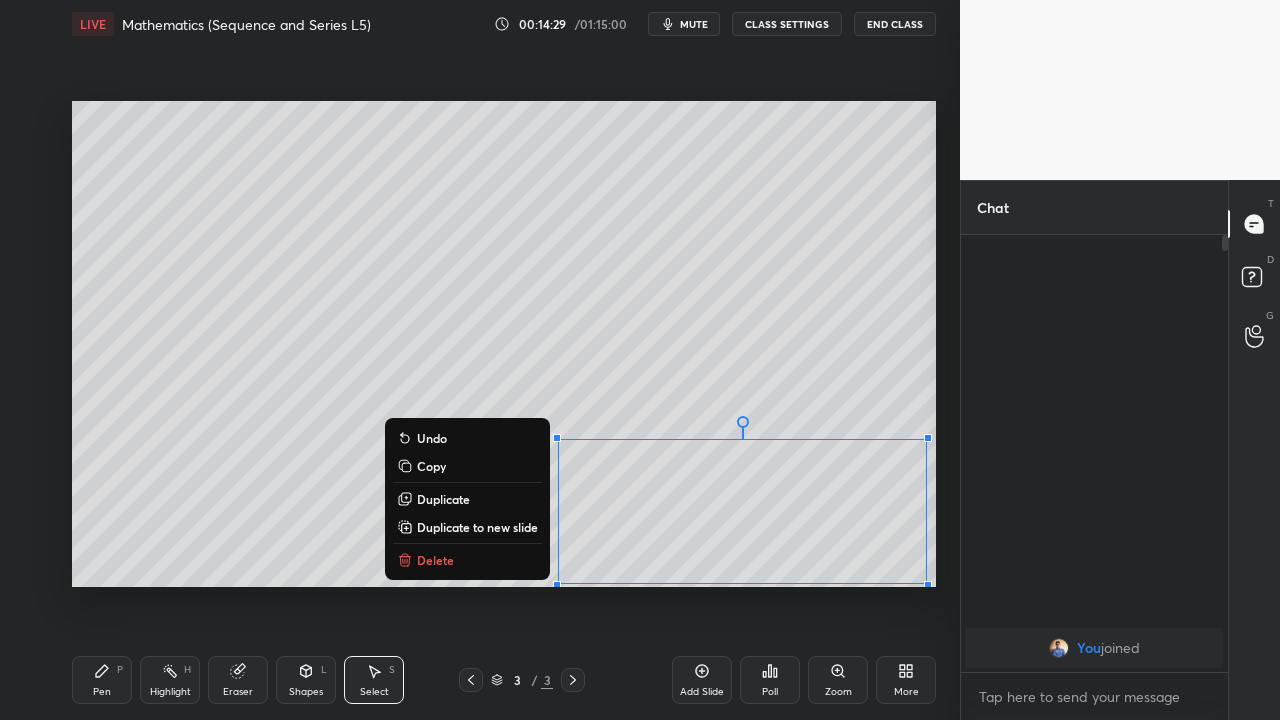 click on "Copy" at bounding box center [431, 466] 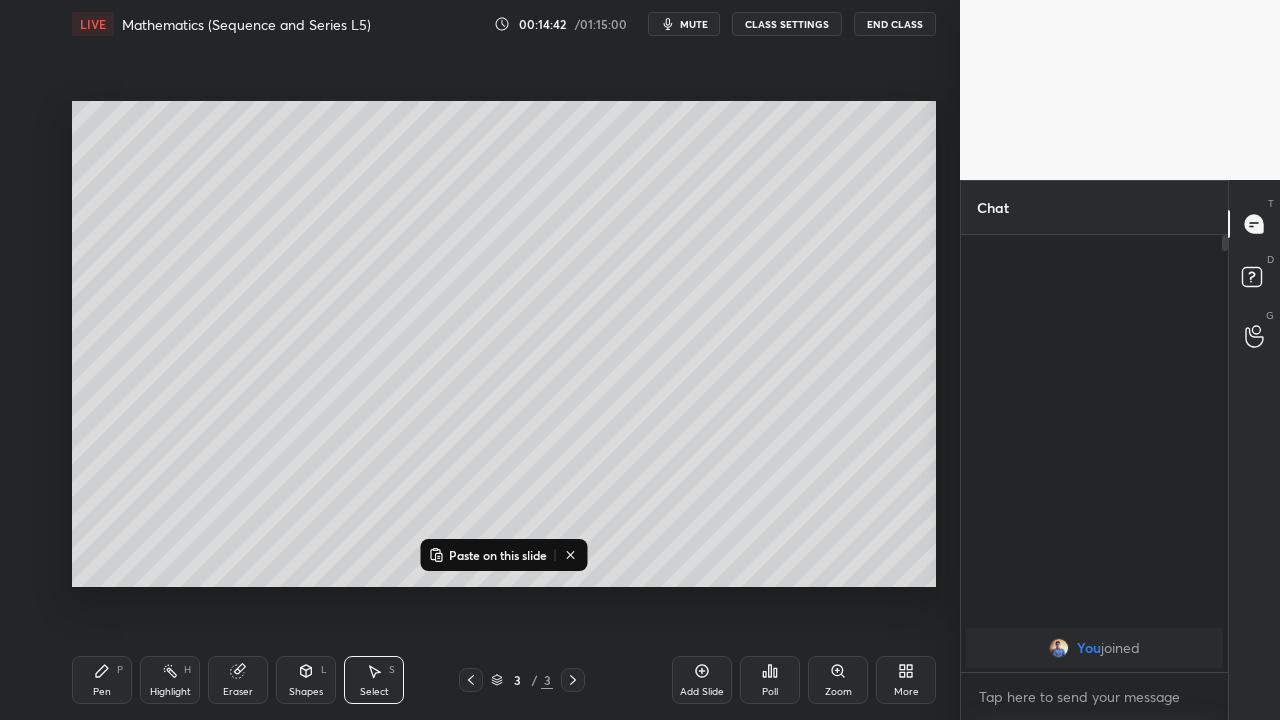 click on "Add Slide" at bounding box center [702, 680] 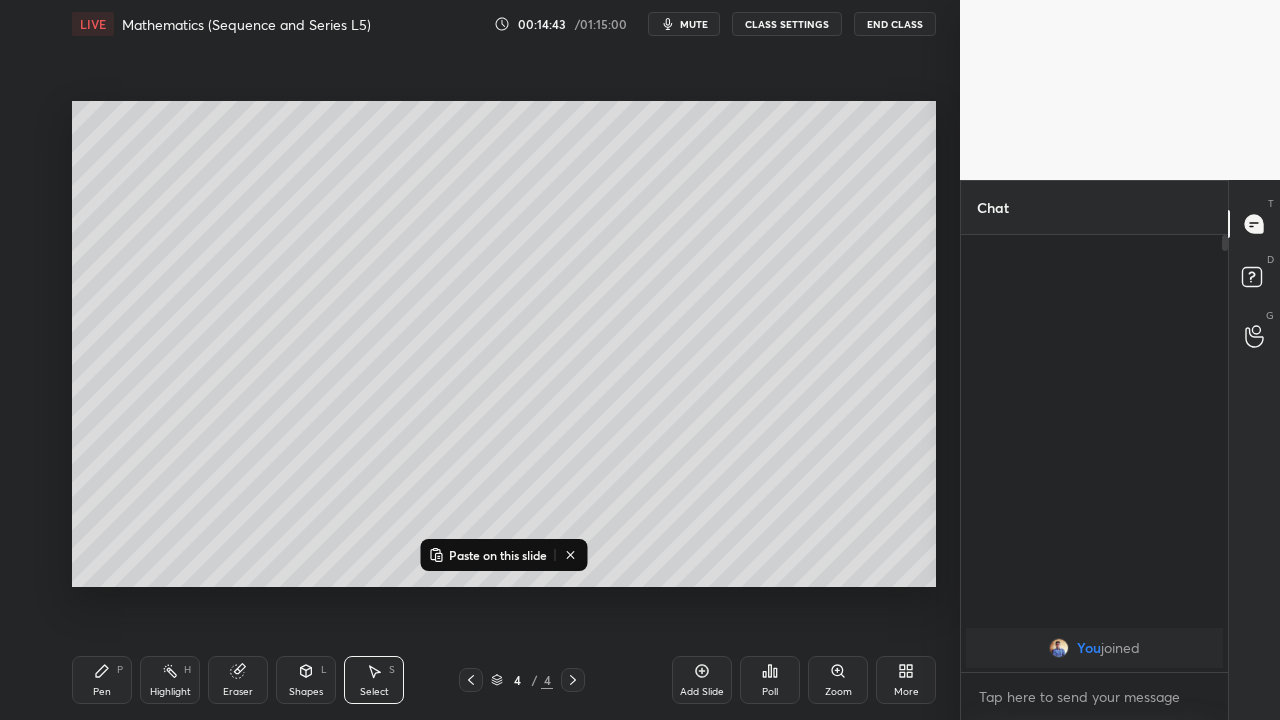 click on "Paste on this slide" at bounding box center (498, 555) 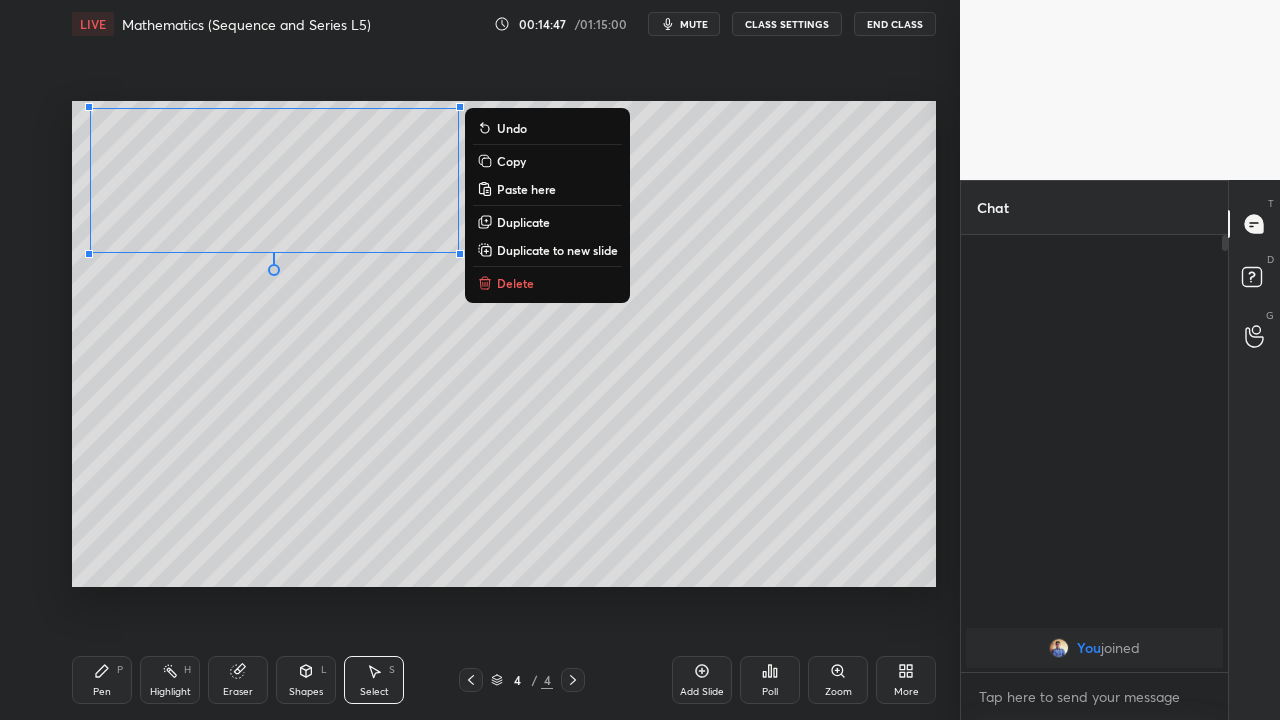 click on "0 ° Undo Copy Paste here Duplicate Duplicate to new slide Delete" at bounding box center [504, 344] 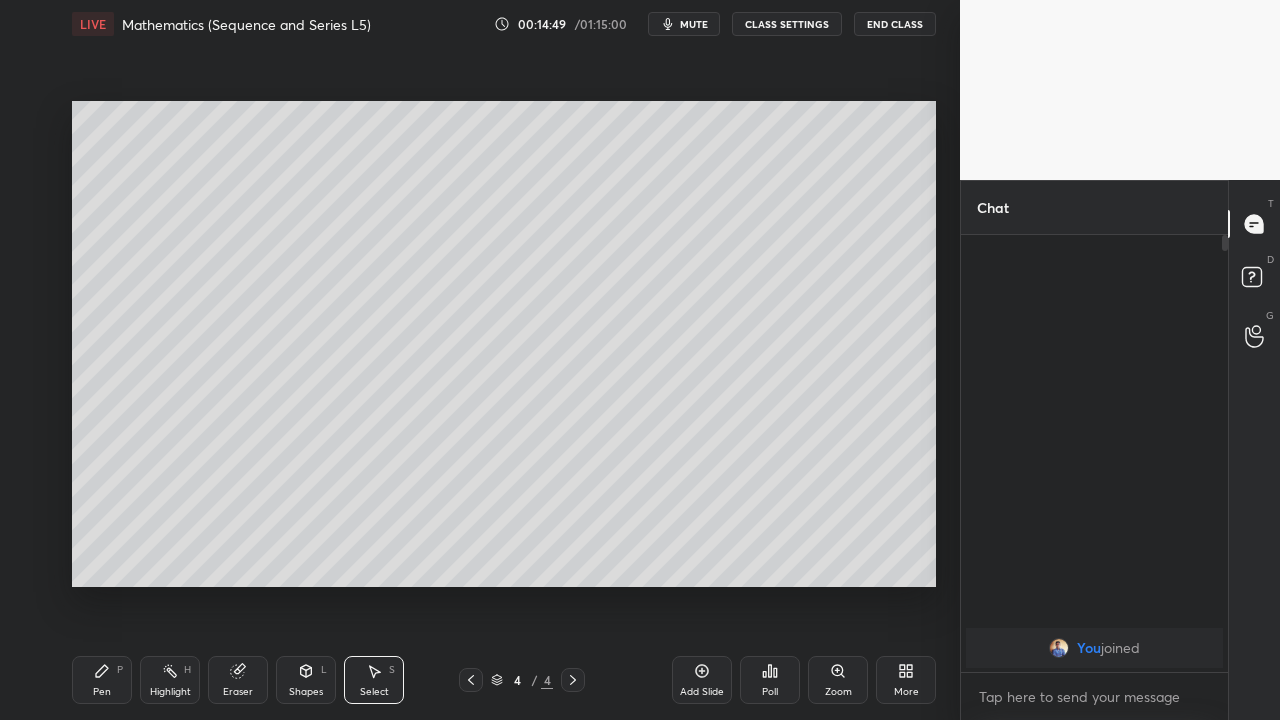 click on "Pen P" at bounding box center [102, 680] 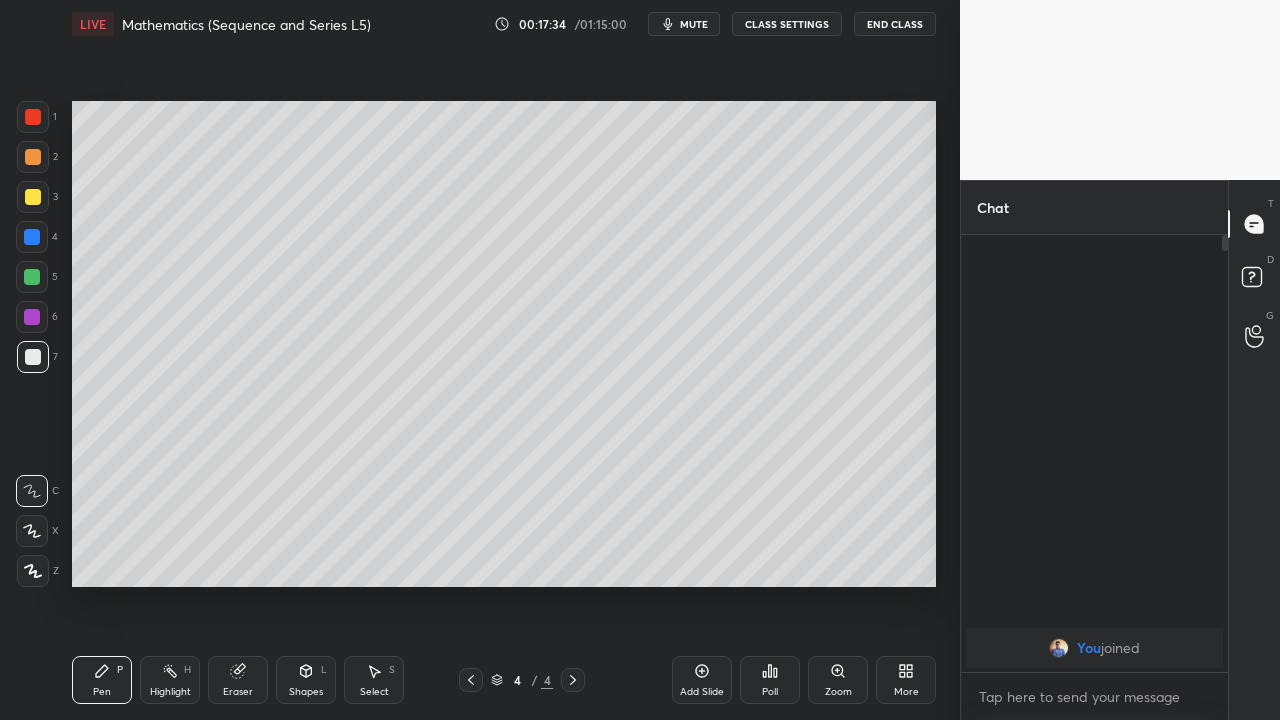 click on "Eraser" at bounding box center [238, 680] 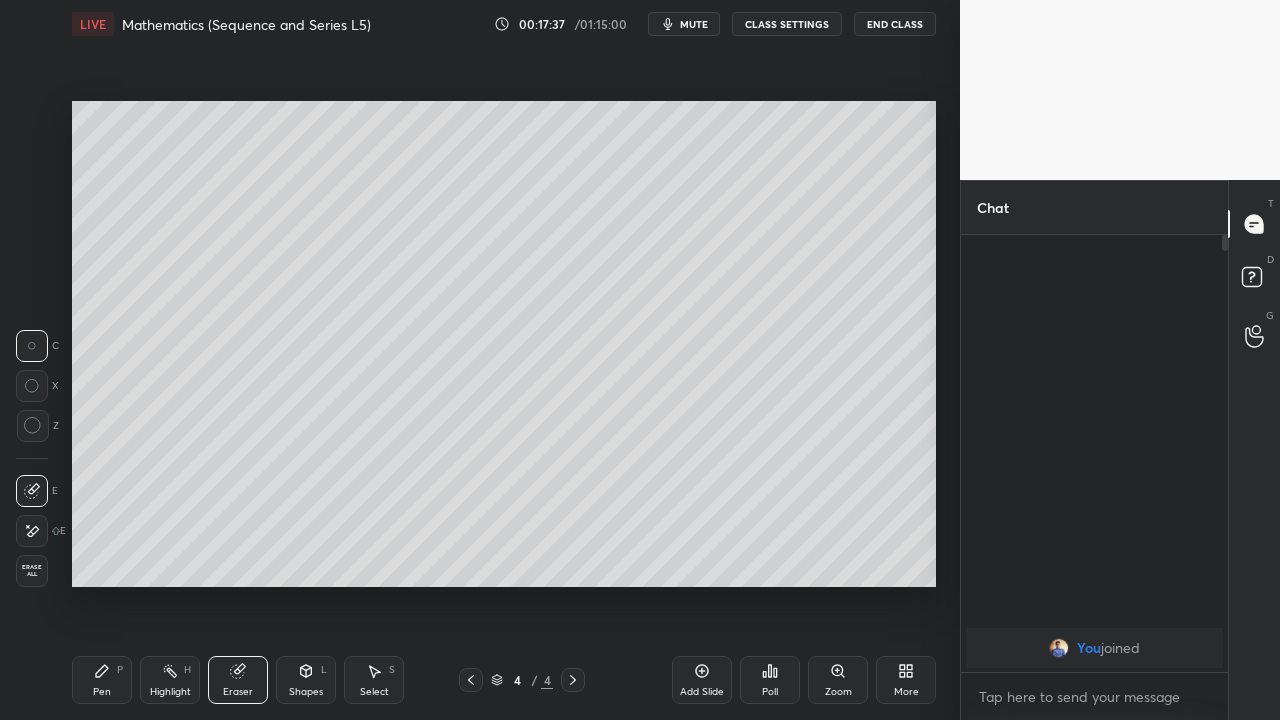 click 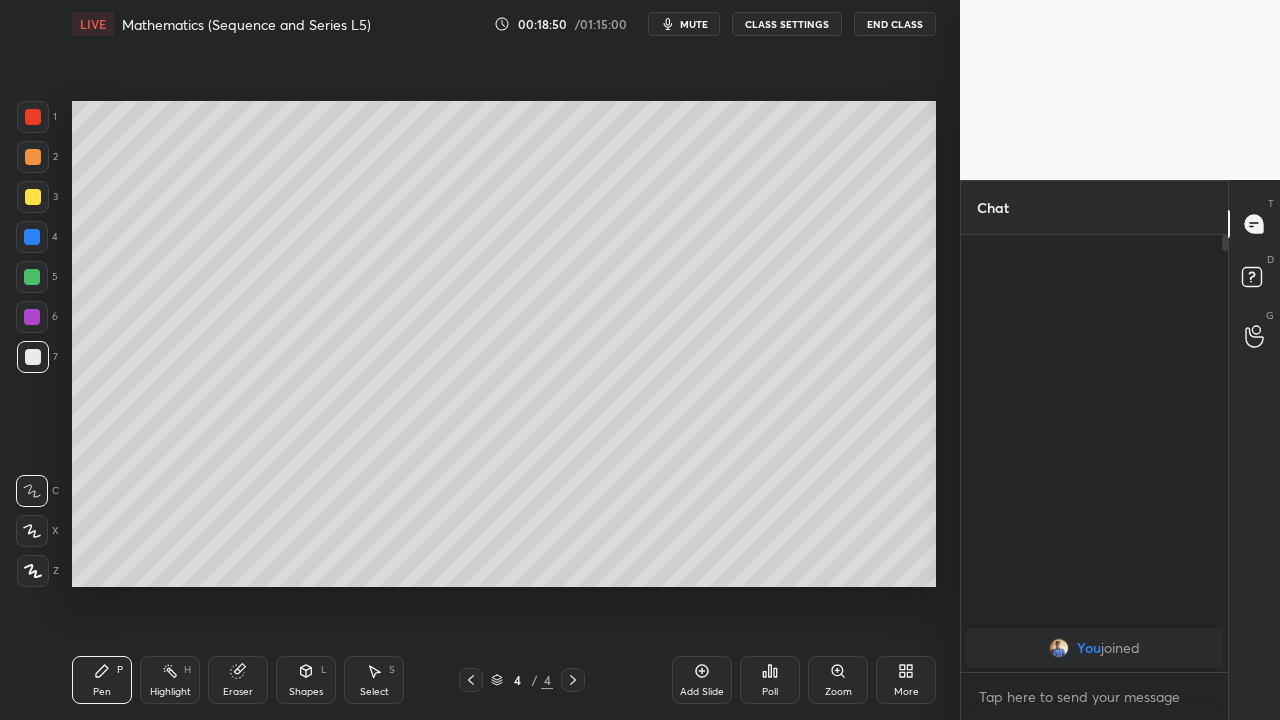 click at bounding box center [32, 237] 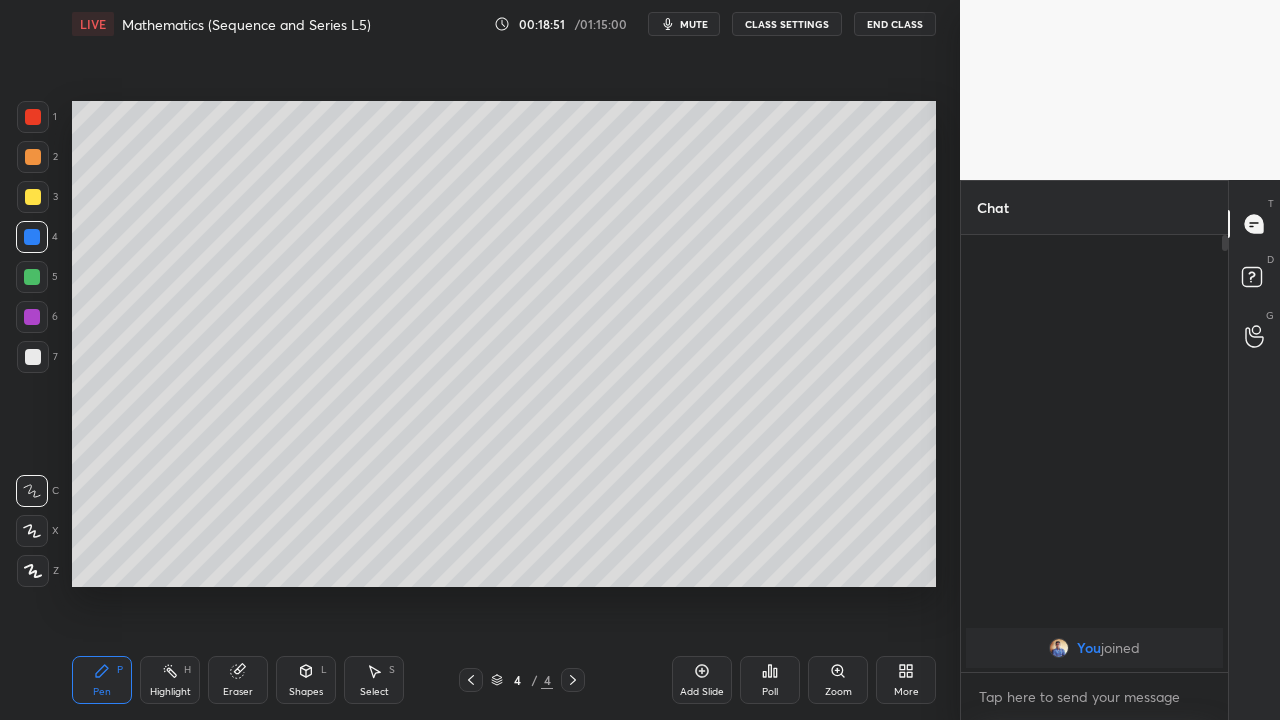 click at bounding box center (33, 157) 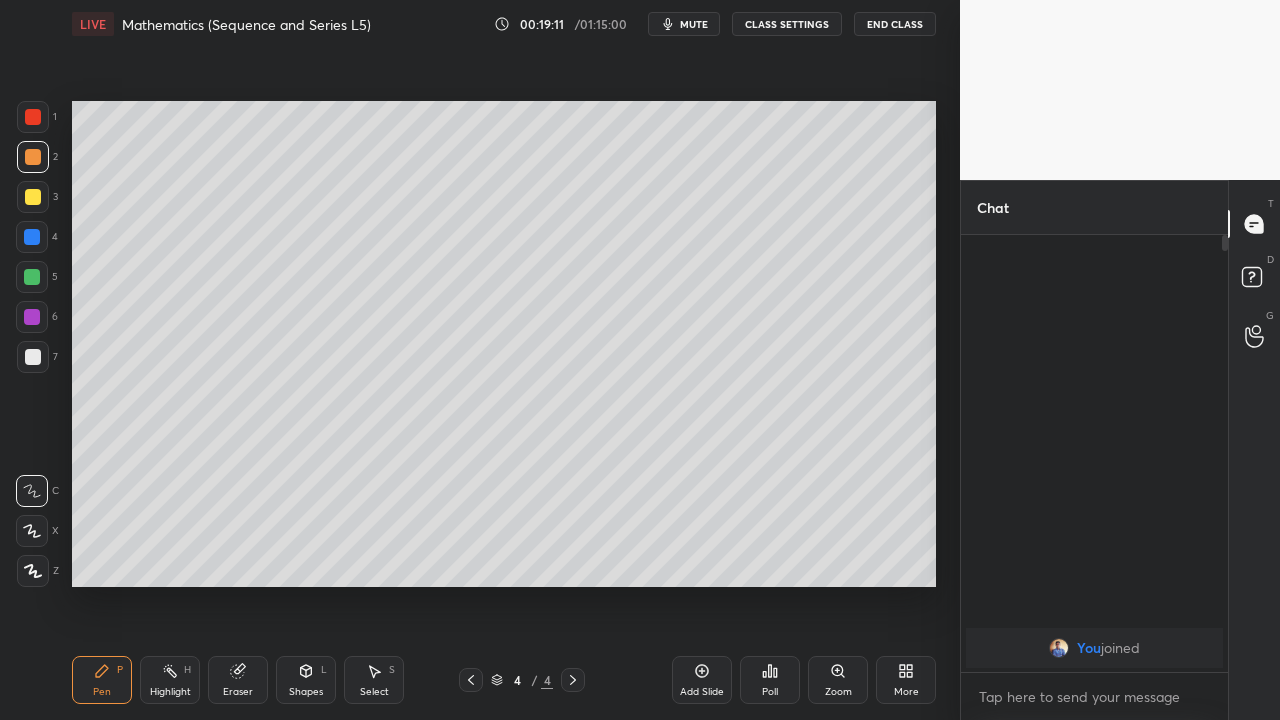 click at bounding box center (33, 197) 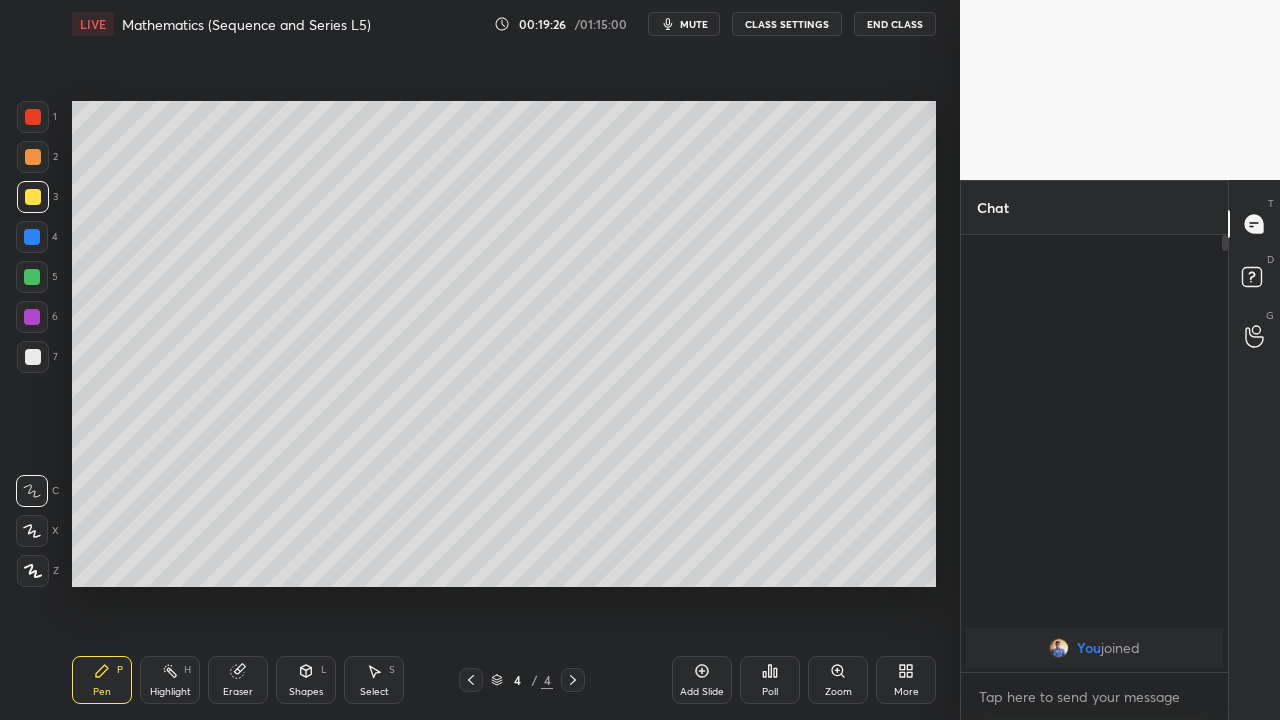 click at bounding box center [33, 117] 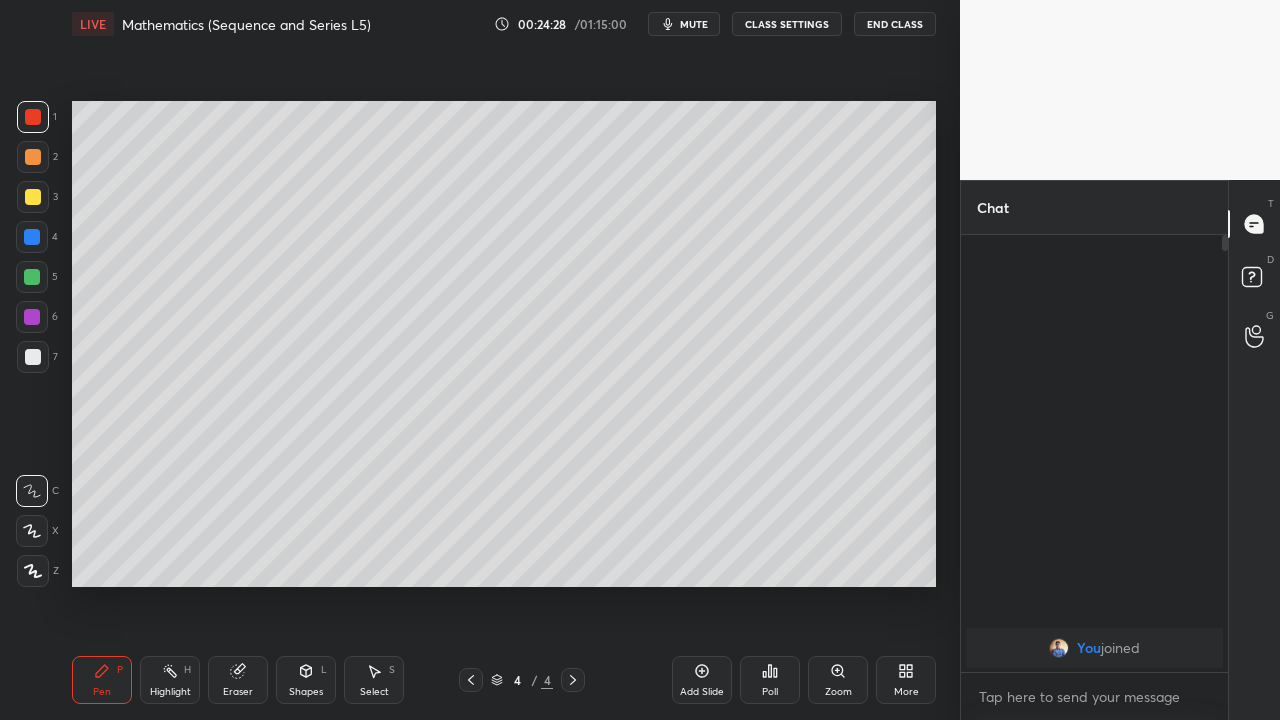 click 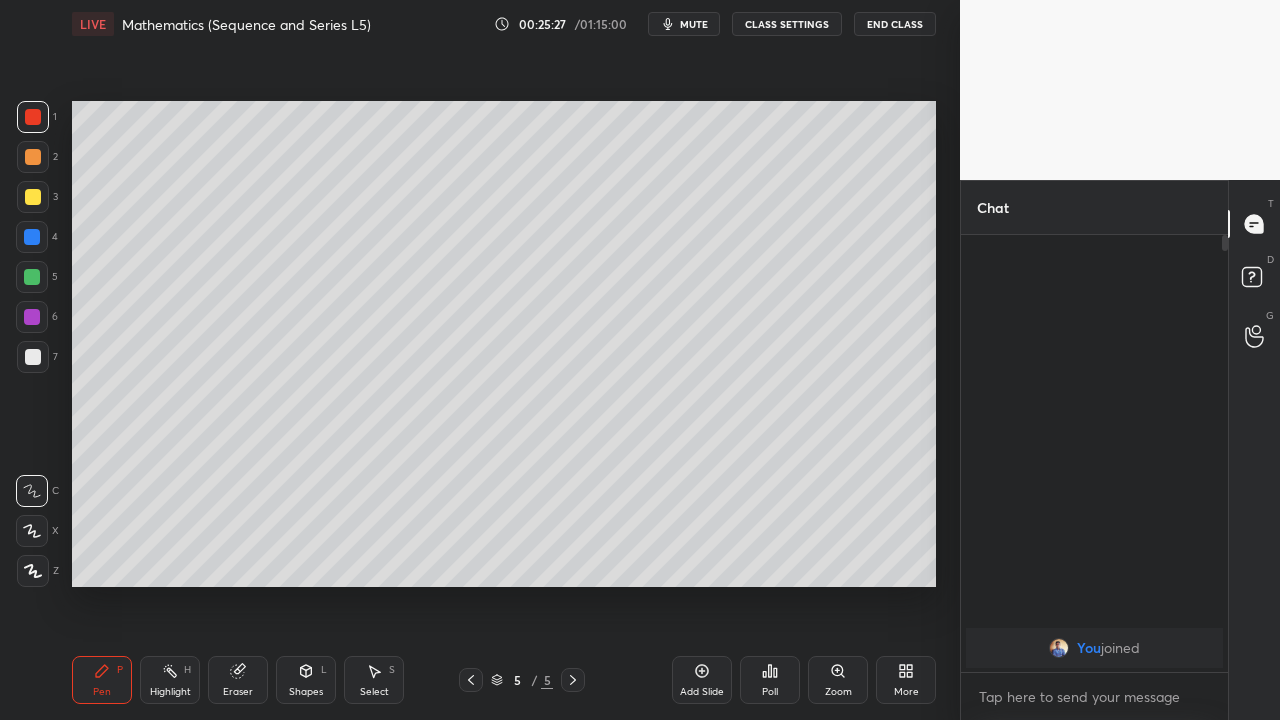 click on "Eraser" at bounding box center [238, 680] 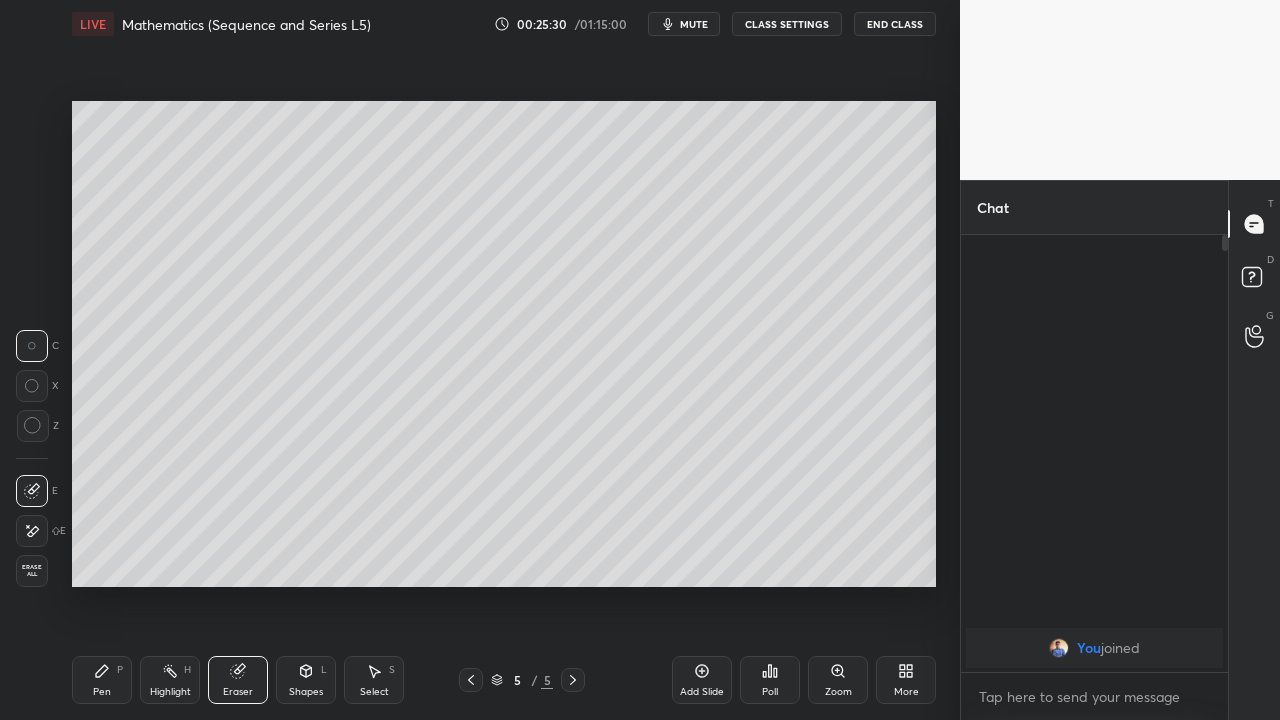 click on "Pen P" at bounding box center [102, 680] 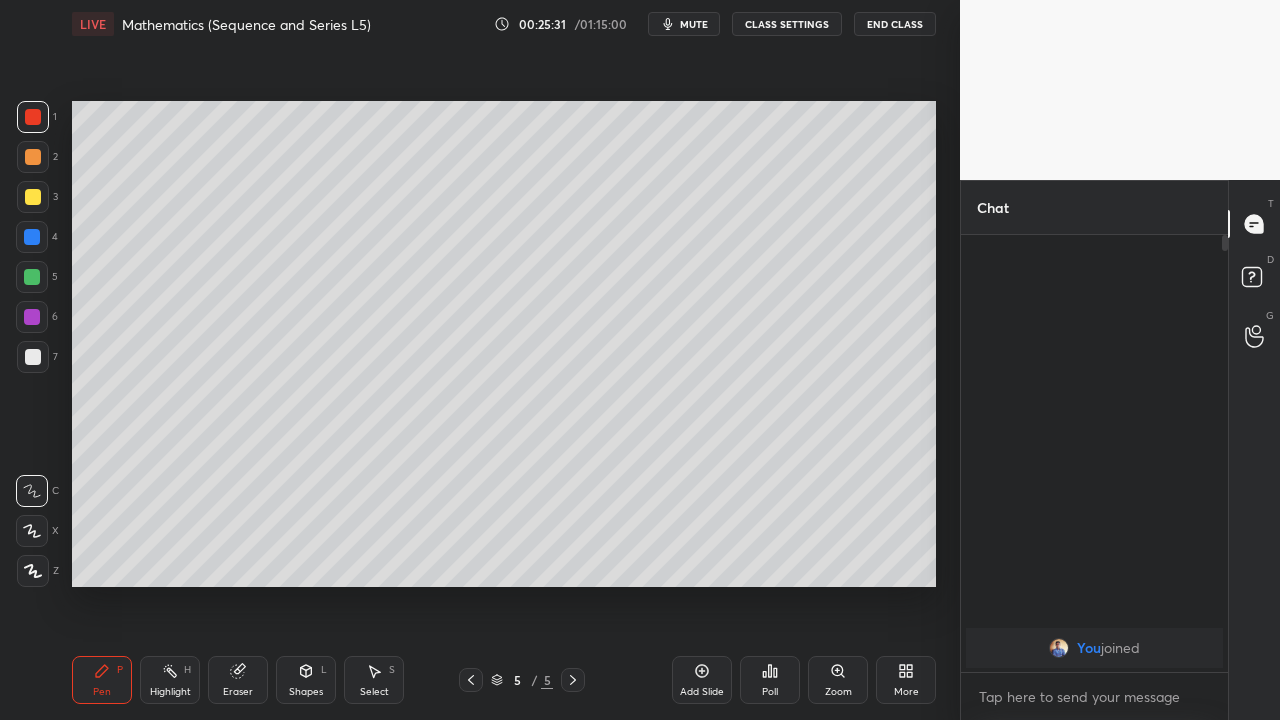 click at bounding box center [33, 357] 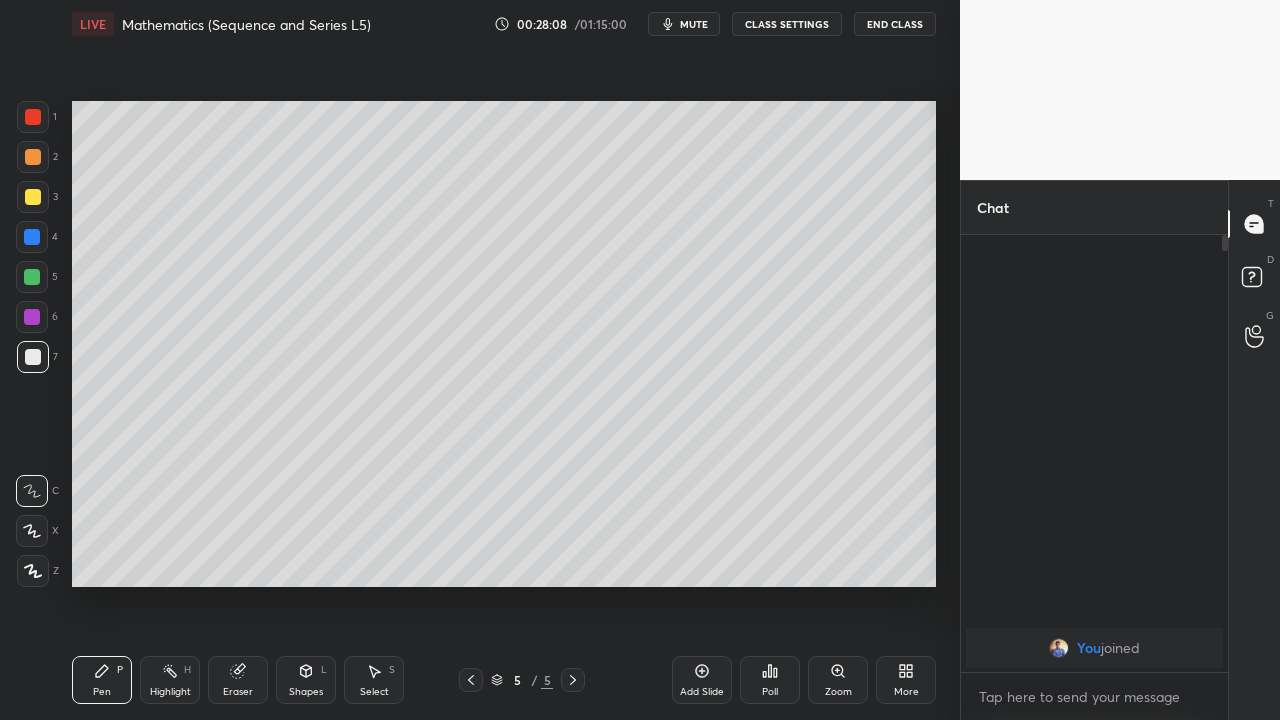 click 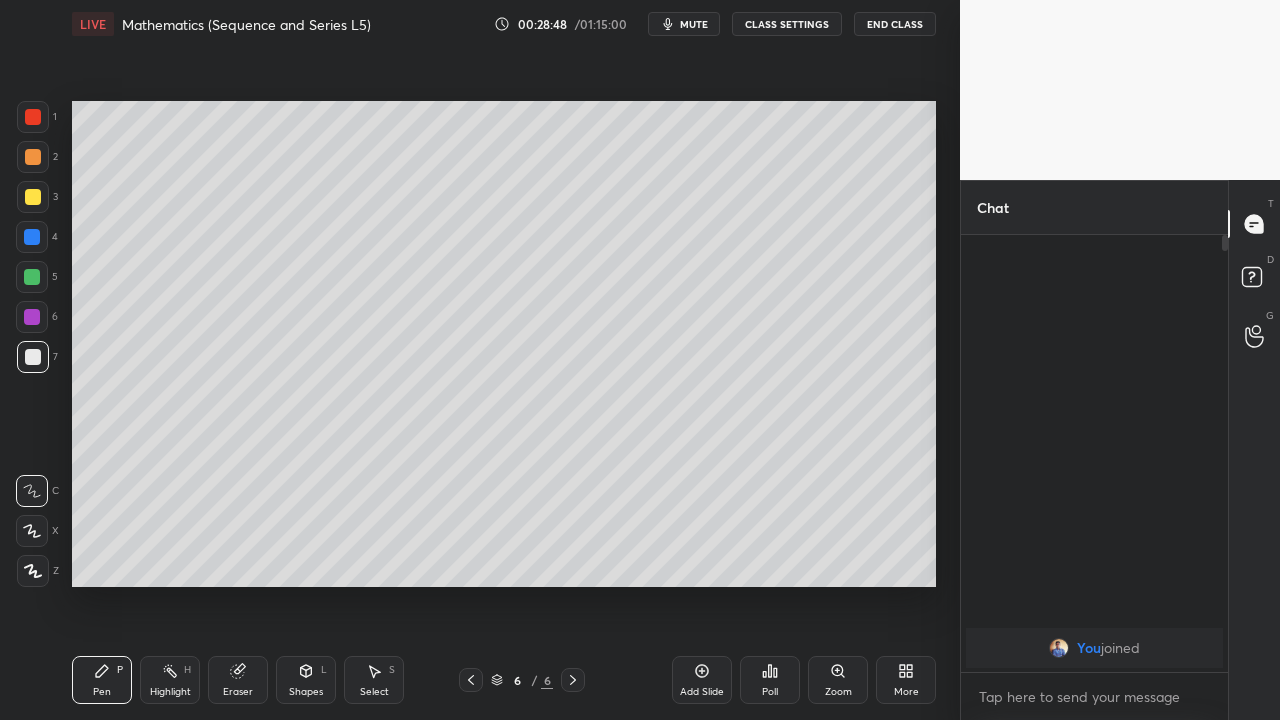 click on "Eraser" at bounding box center [238, 680] 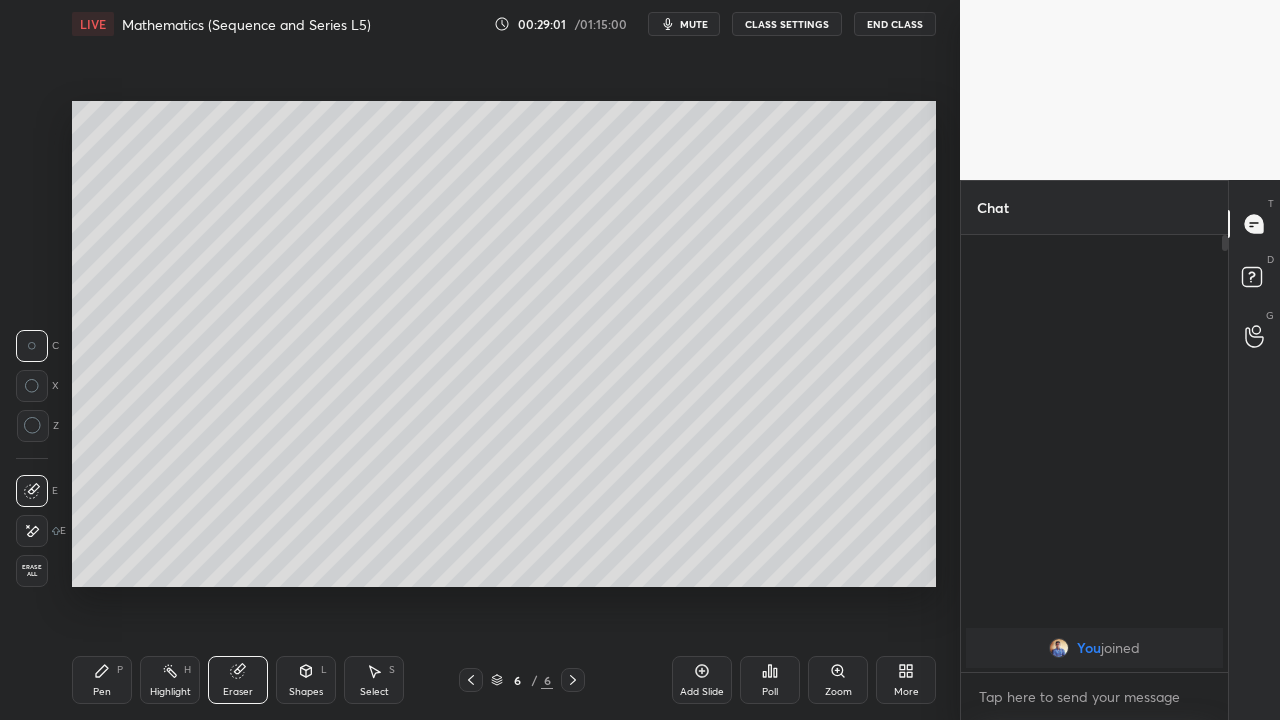 click on "Pen P" at bounding box center [102, 680] 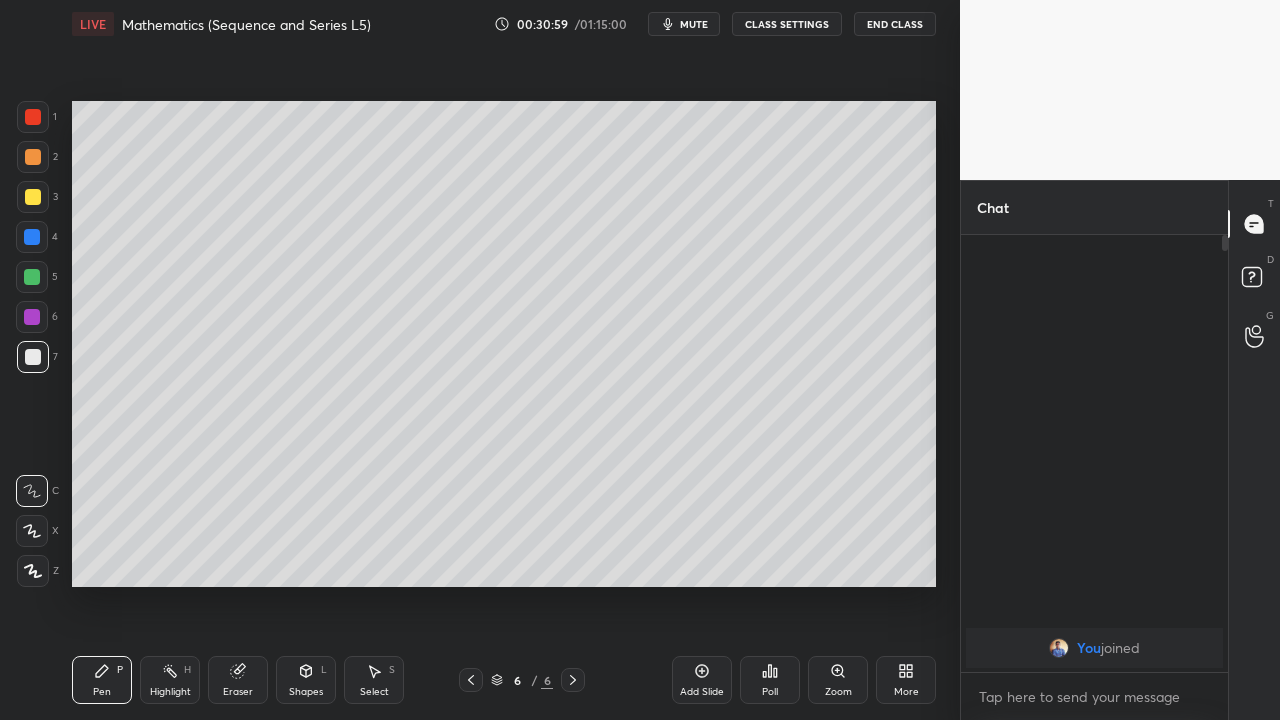 click on "Eraser" at bounding box center (238, 680) 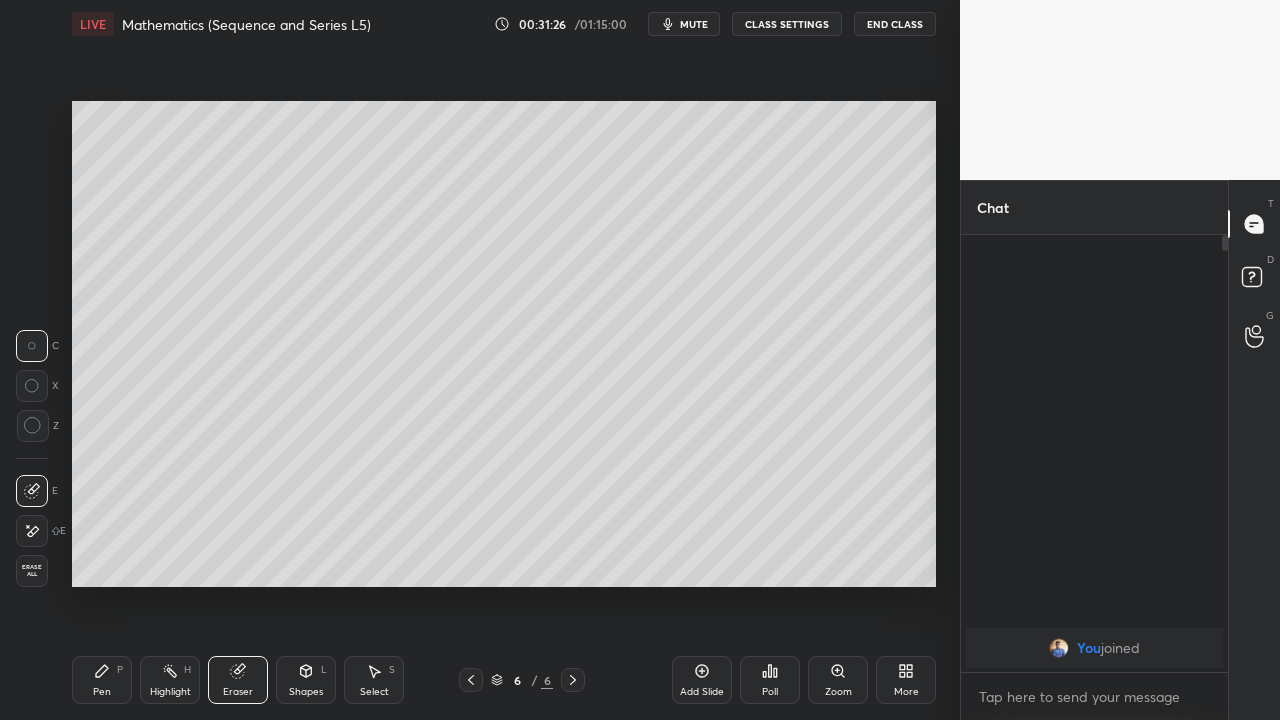 click on "Select" at bounding box center [374, 692] 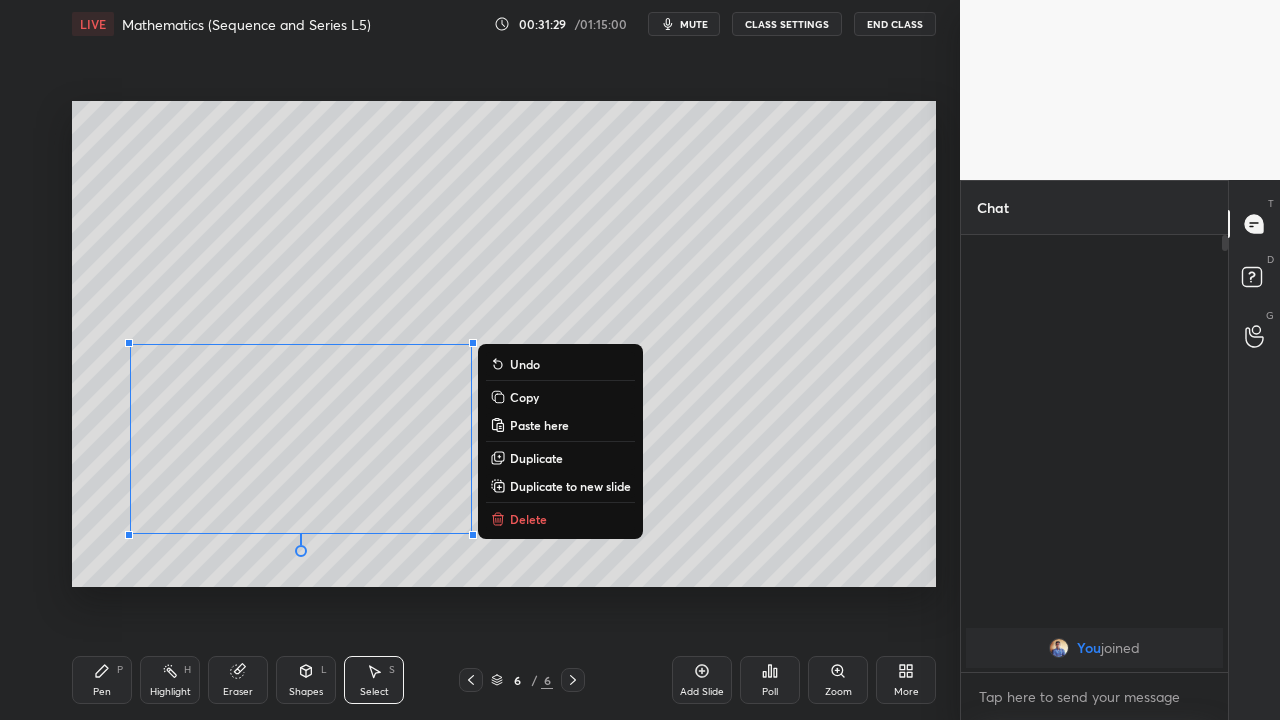 click on "Delete" at bounding box center (528, 519) 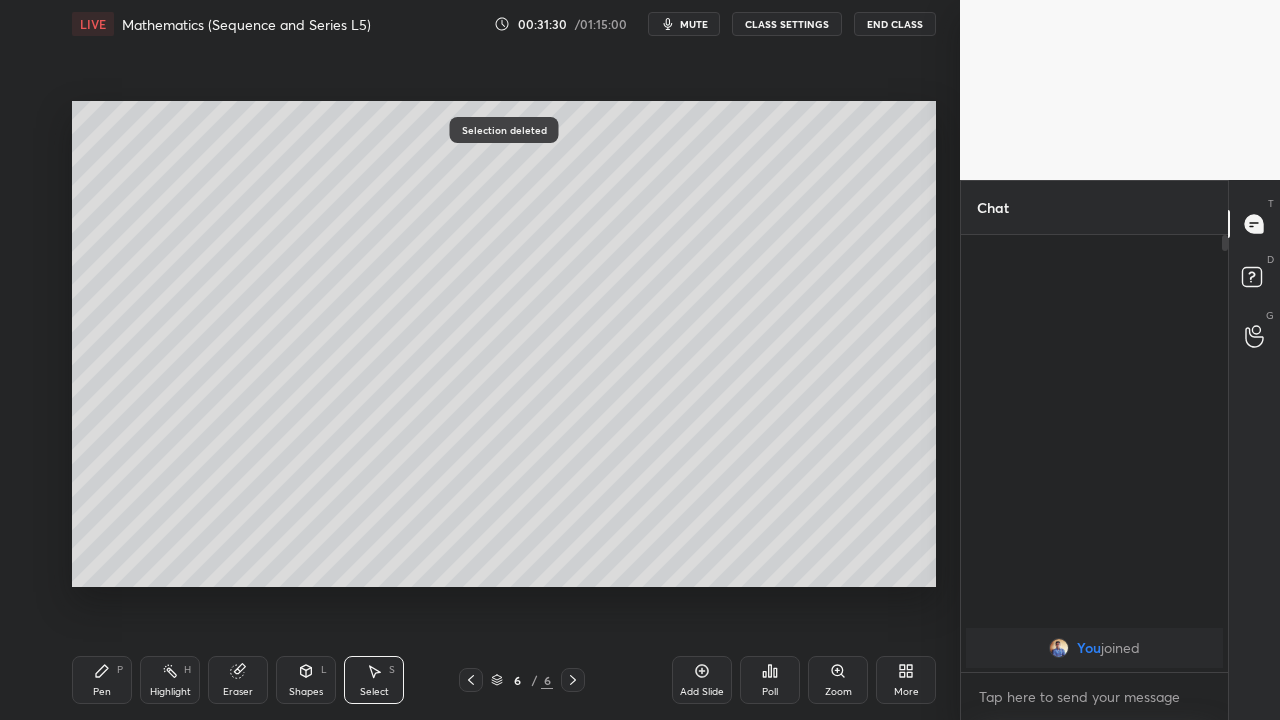 click 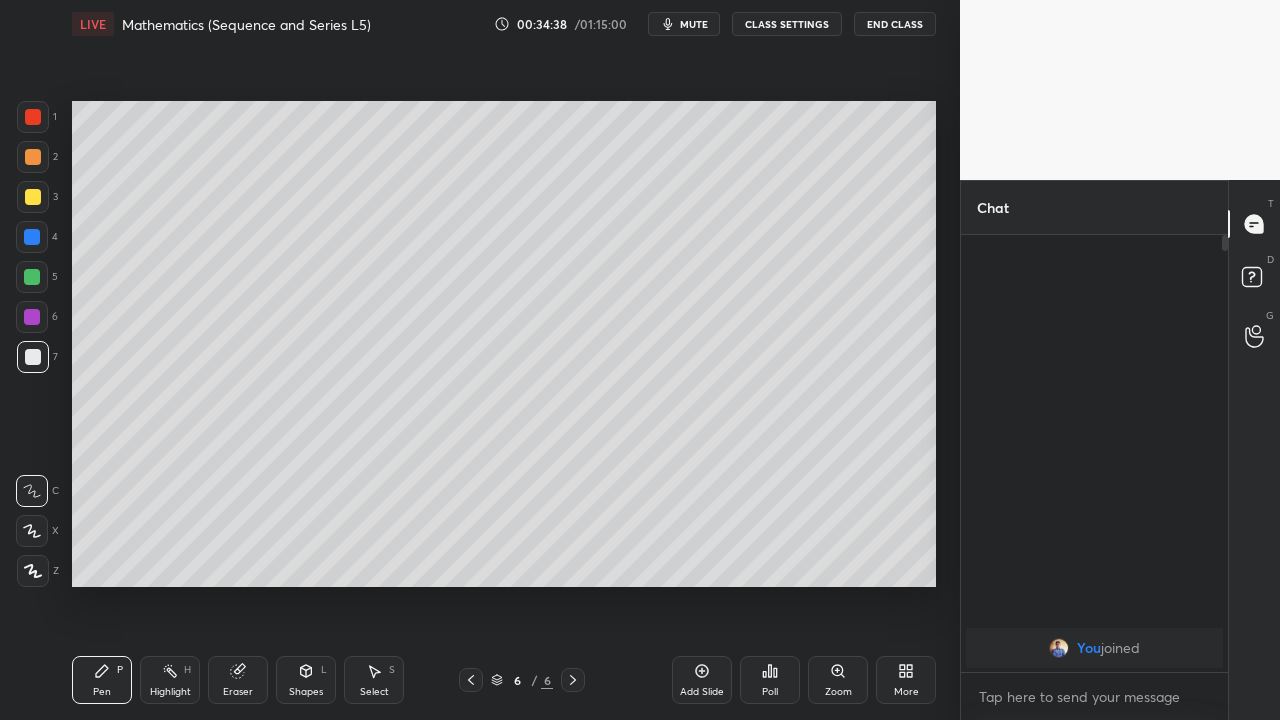 click on "Eraser" at bounding box center (238, 680) 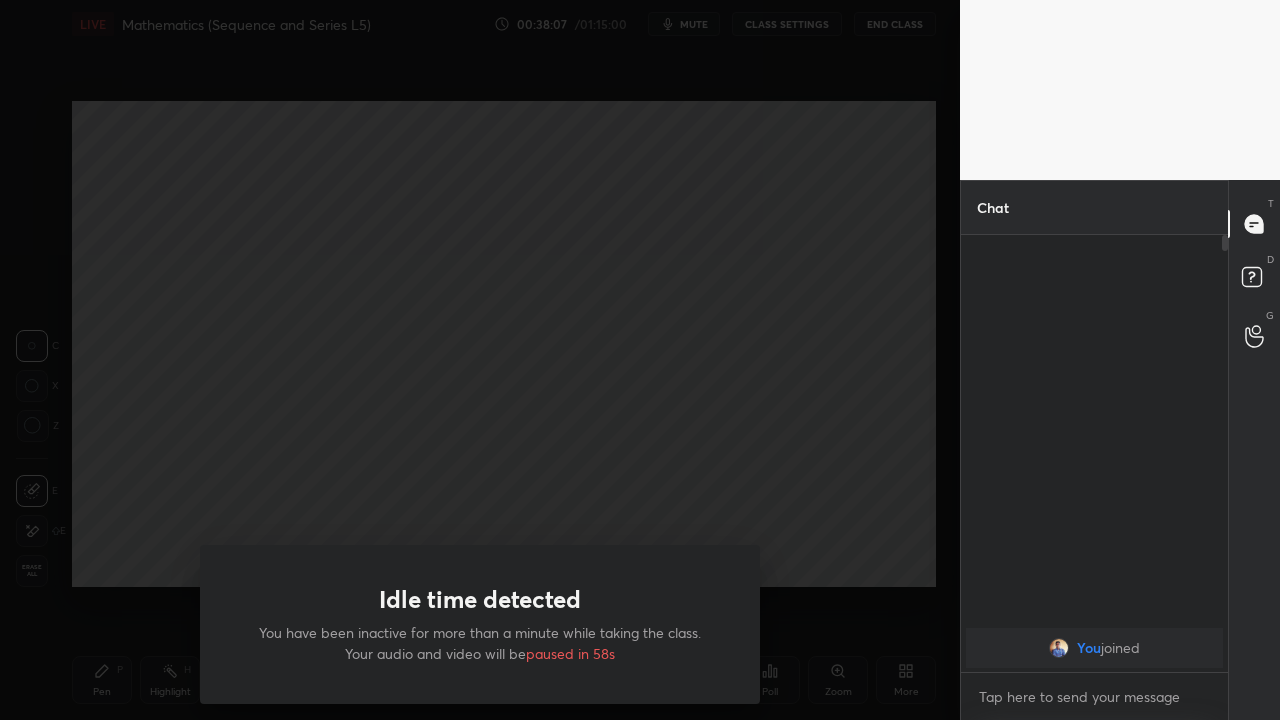 click on "Idle time detected You have been inactive for more than a minute while taking the class. Your audio and video will be  paused in 58s" at bounding box center [480, 360] 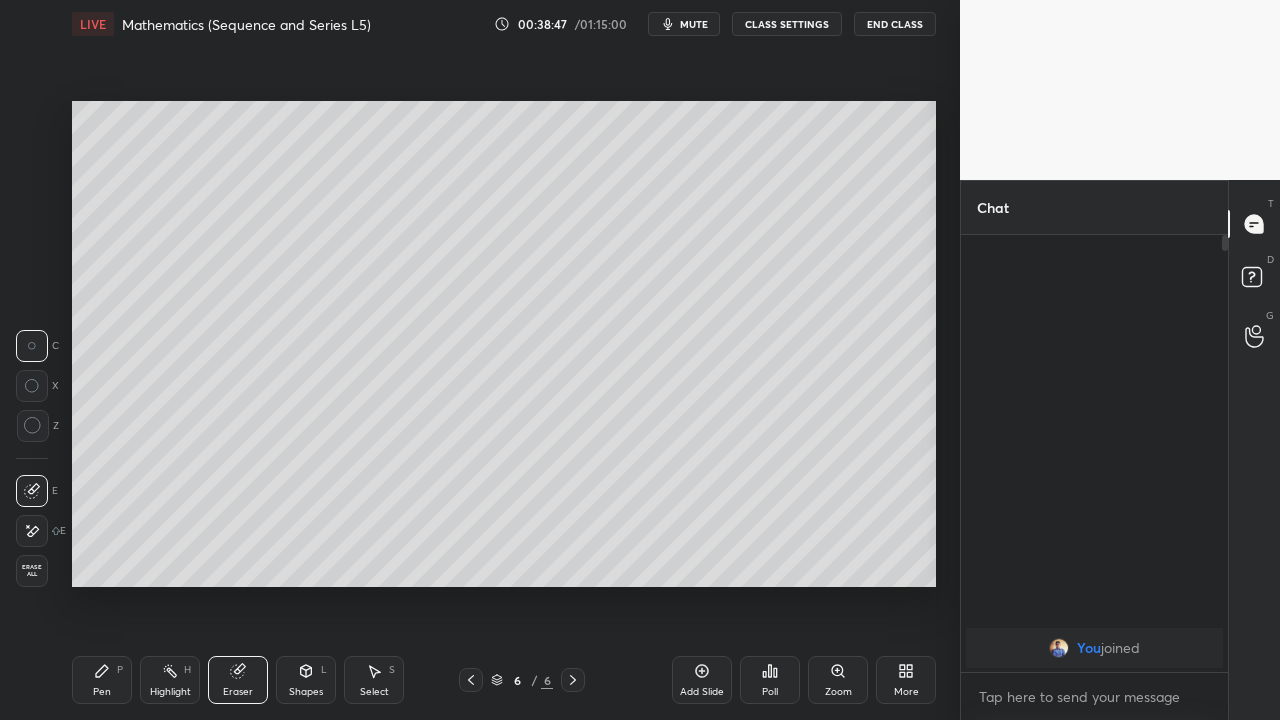 click on "Select S" at bounding box center (374, 680) 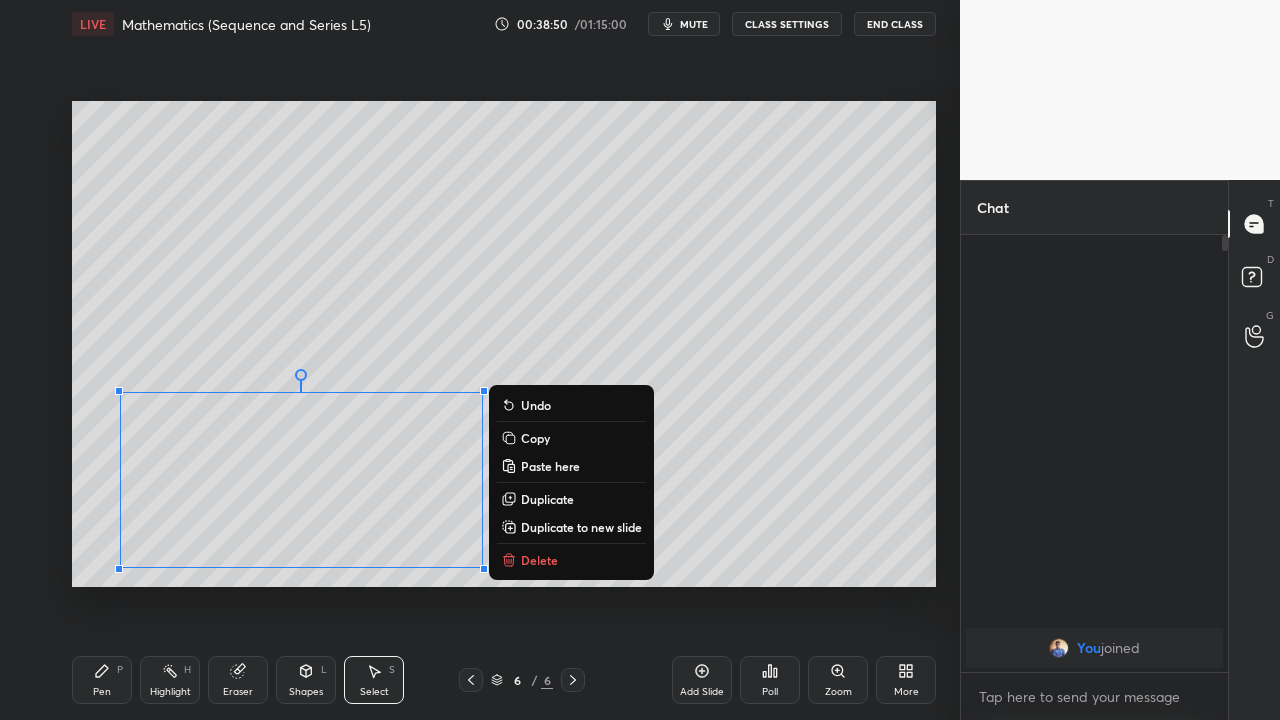 click on "Delete" at bounding box center (539, 560) 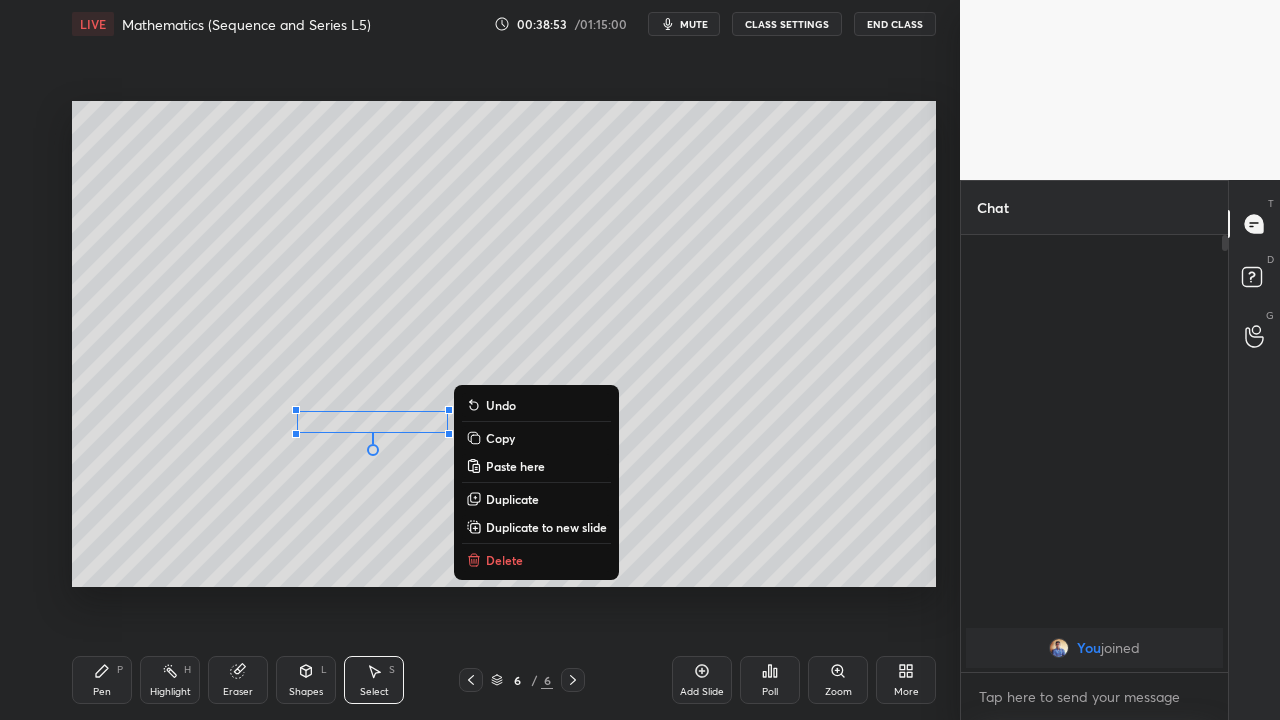 click on "Delete" at bounding box center (504, 560) 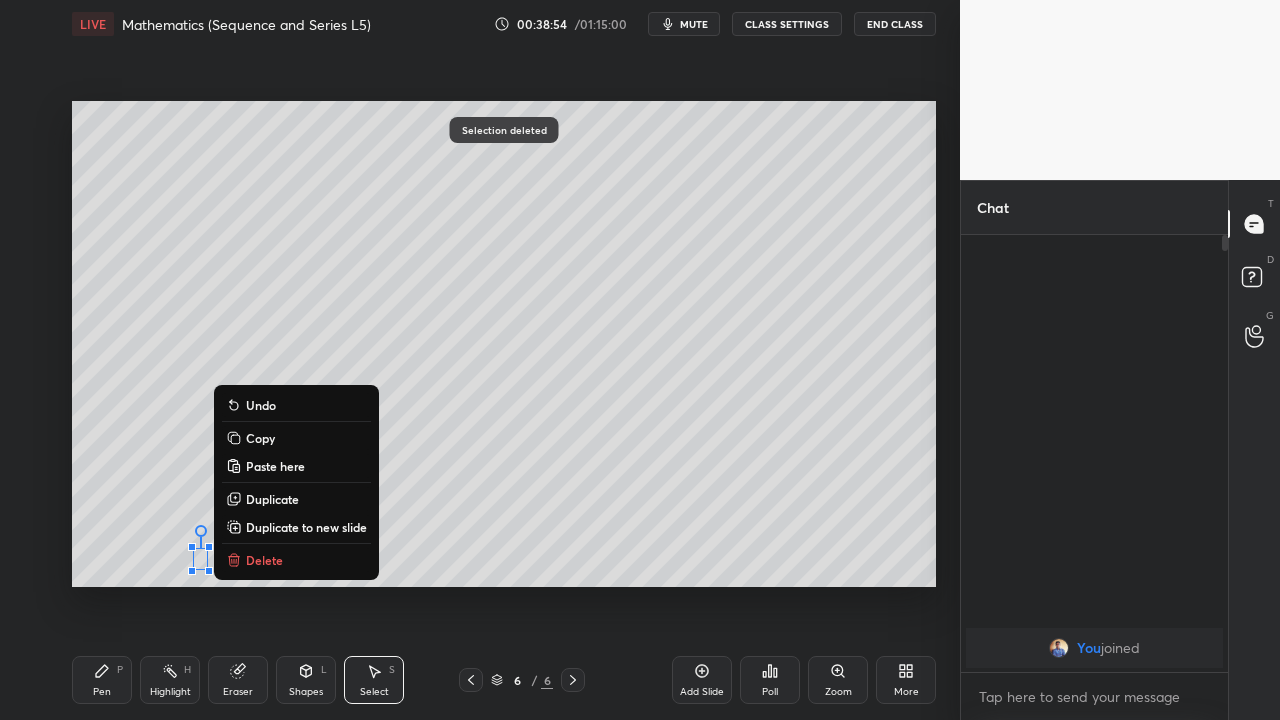 click on "Delete" at bounding box center [264, 560] 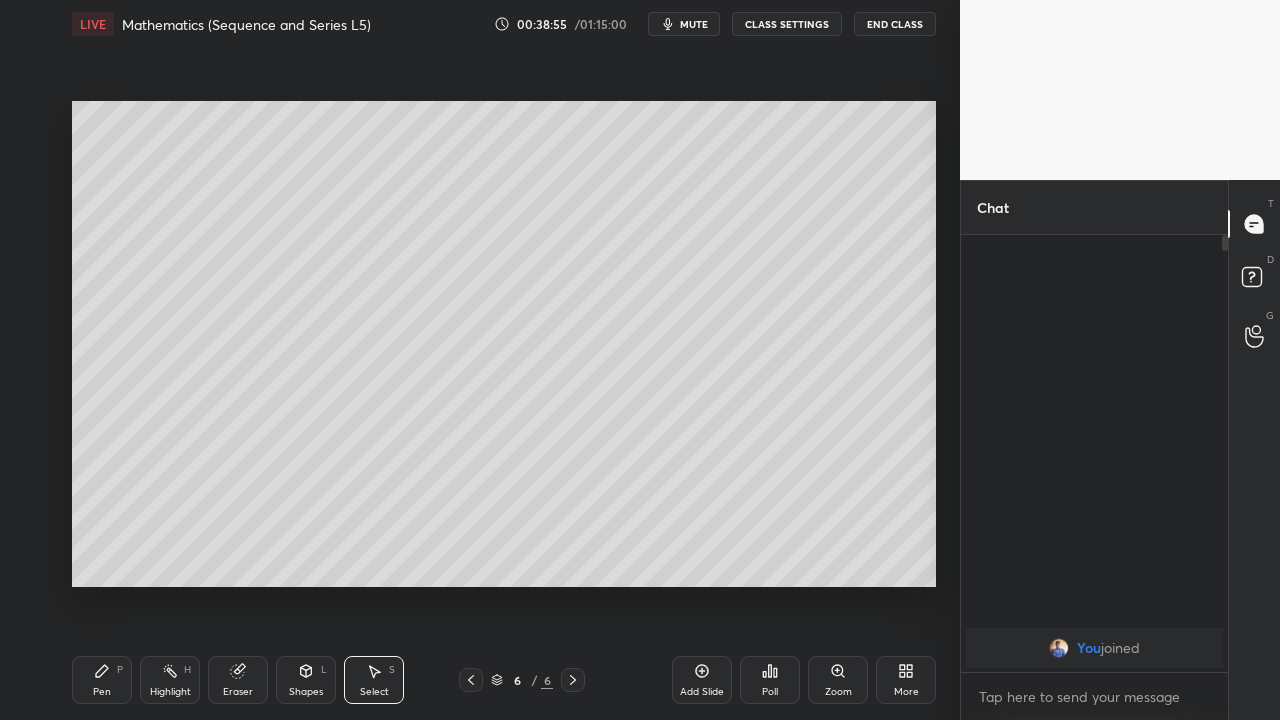 click on "Pen P" at bounding box center (102, 680) 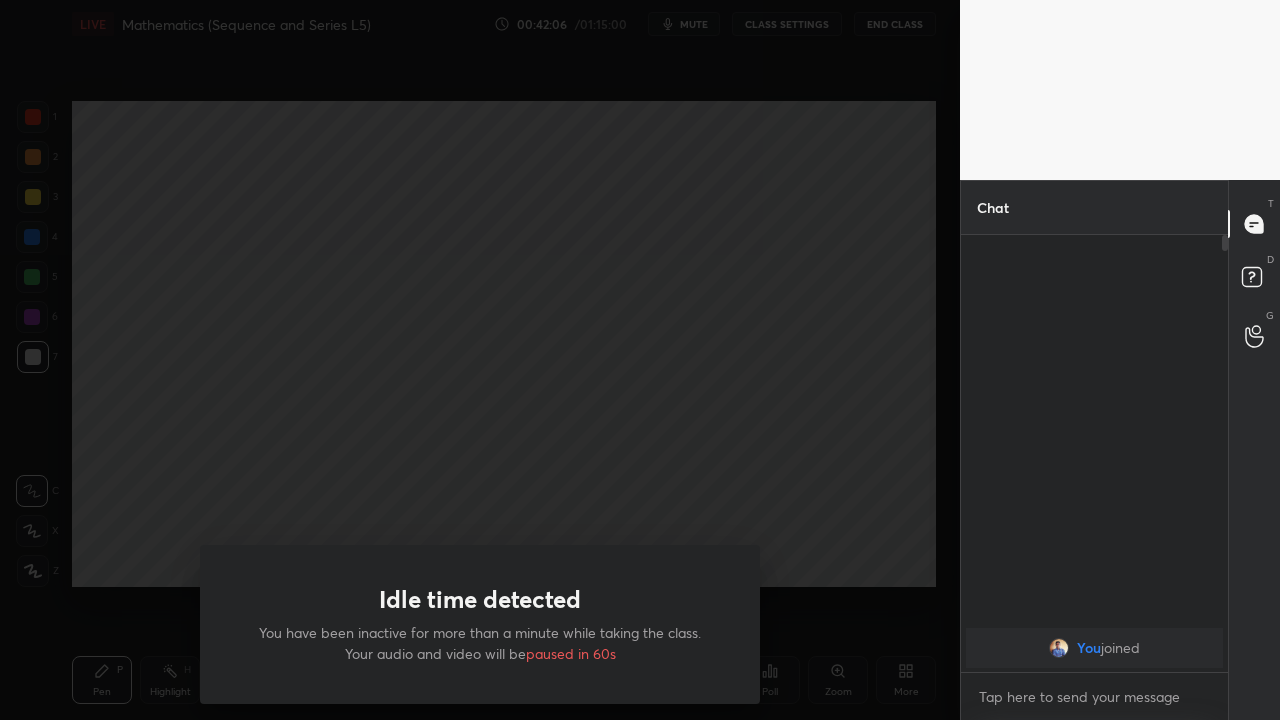 click on "Idle time detected You have been inactive for more than a minute while taking the class. Your audio and video will be  paused in 60s" at bounding box center (480, 360) 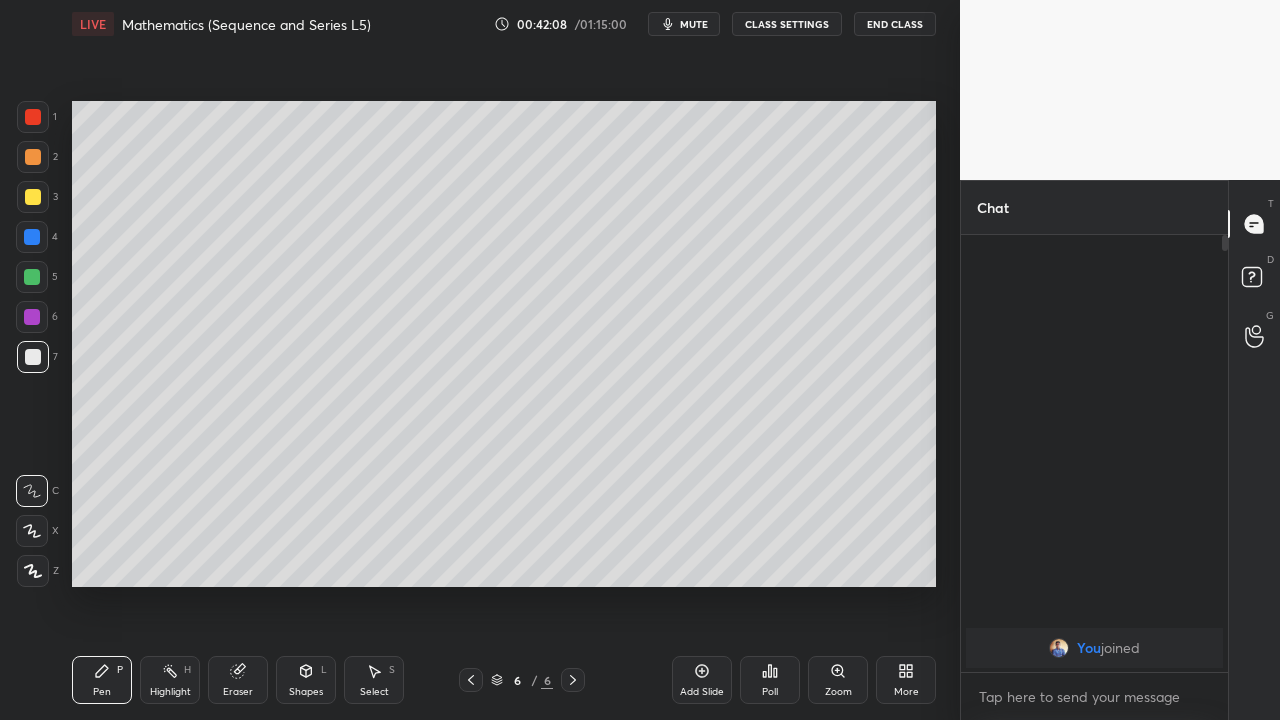 click on "Select S" at bounding box center (374, 680) 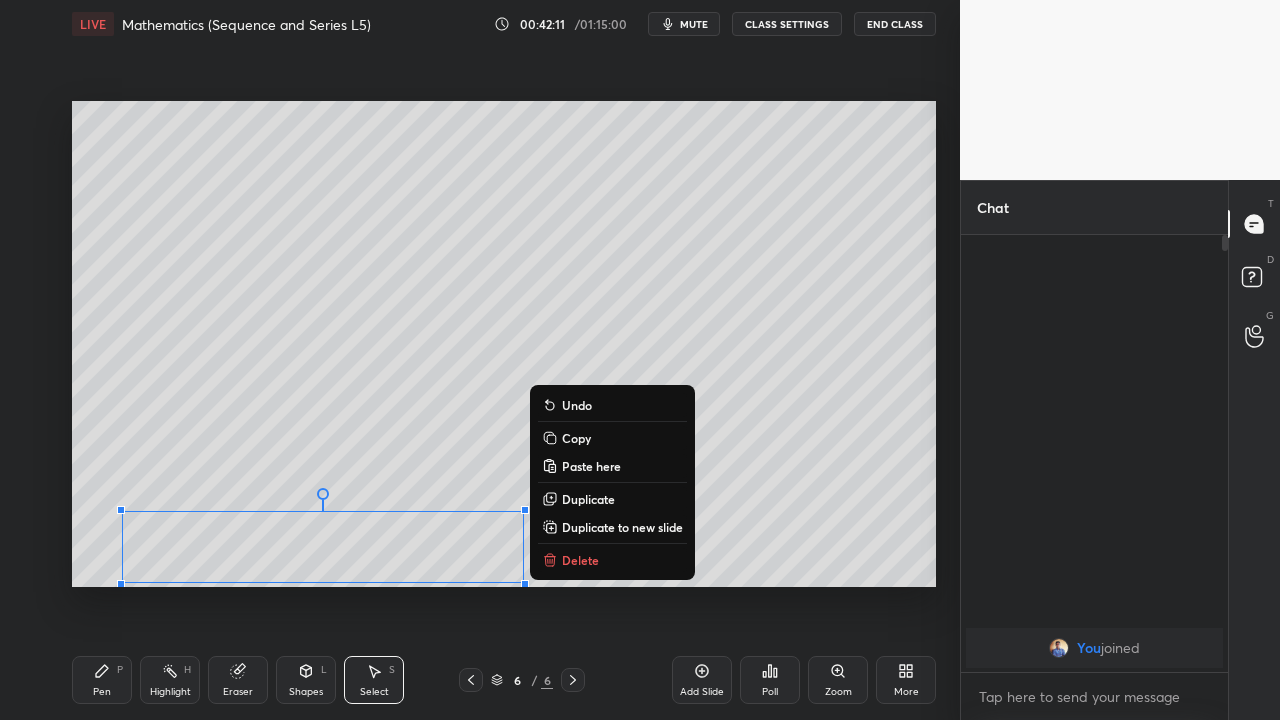 click on "Delete" at bounding box center [580, 560] 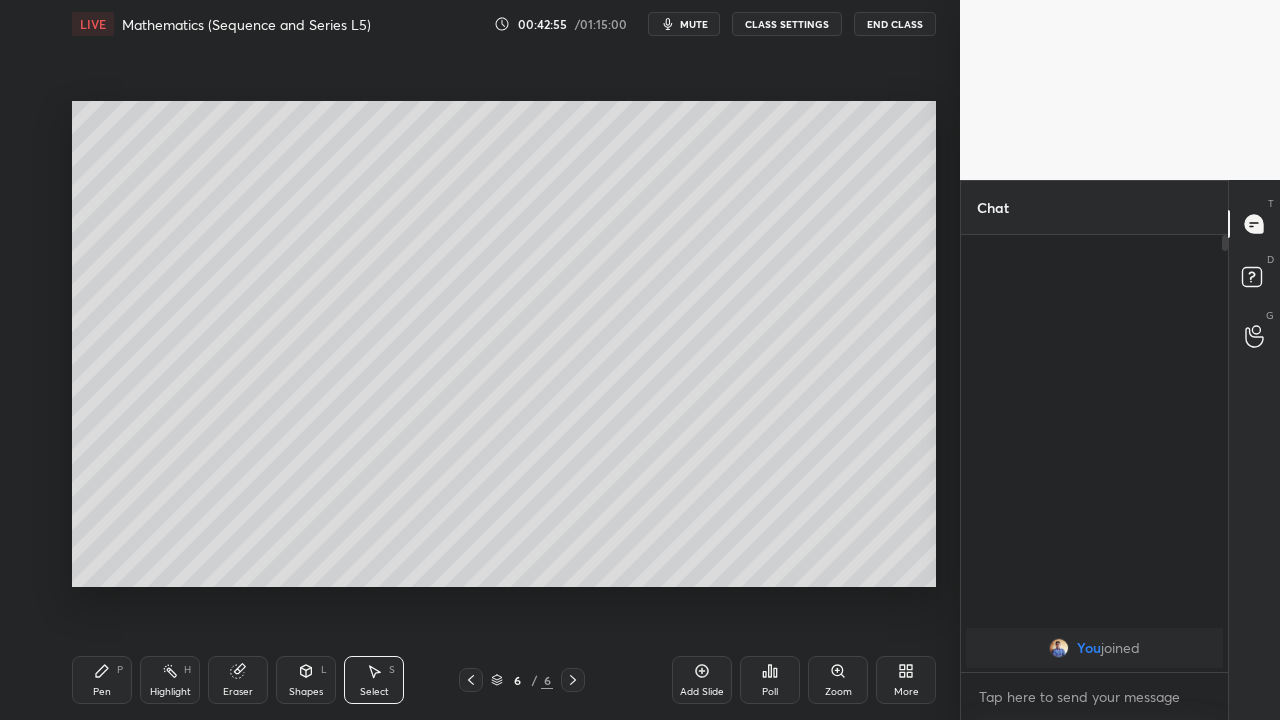 click 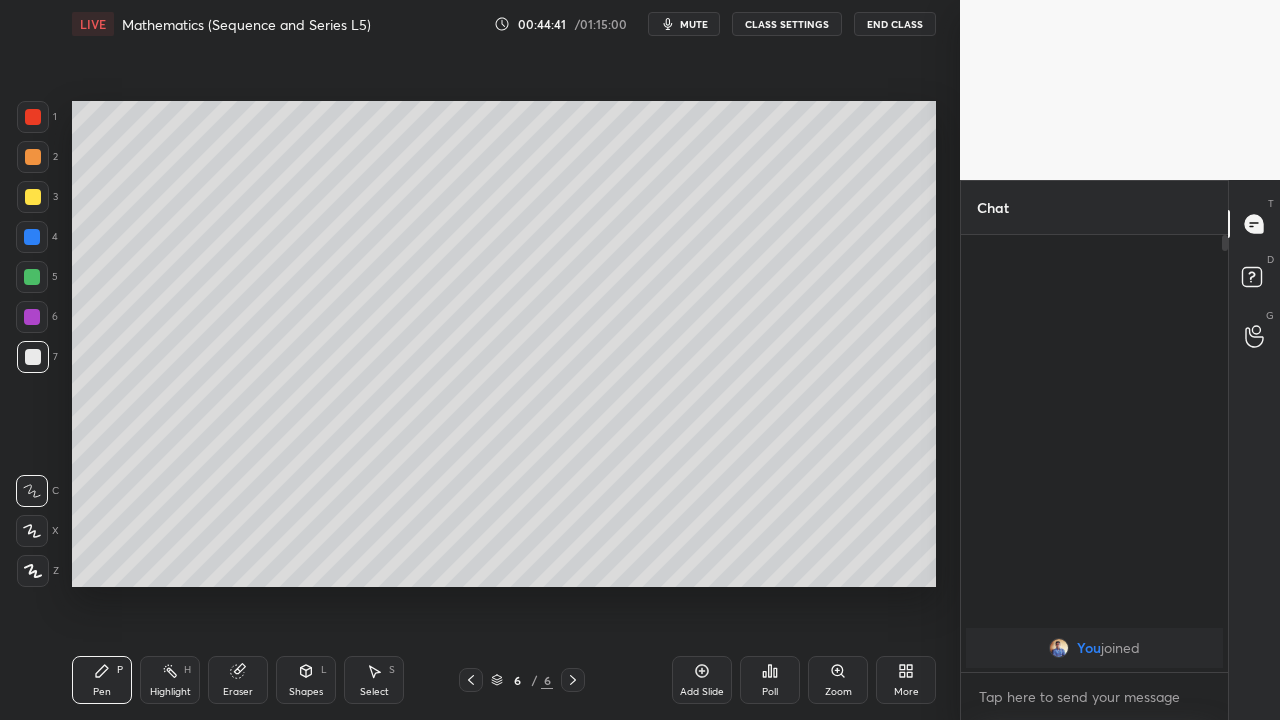 click on "Eraser" at bounding box center [238, 680] 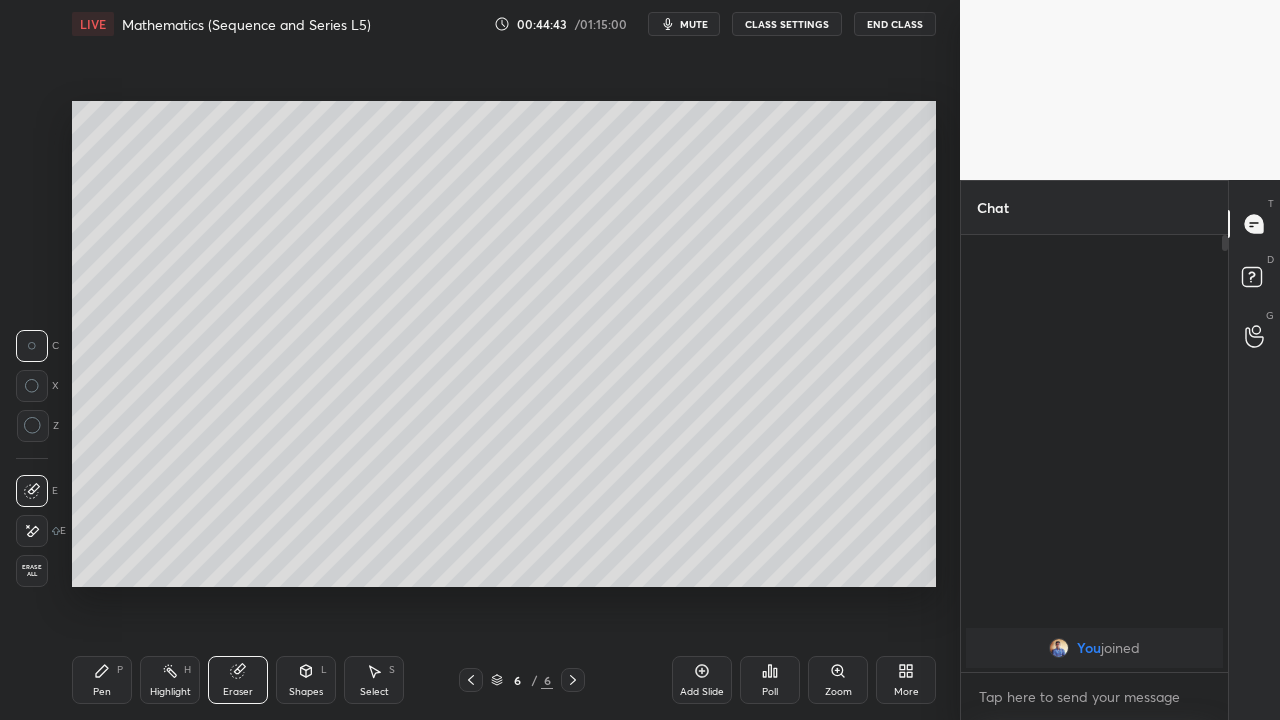 click on "Pen P" at bounding box center (102, 680) 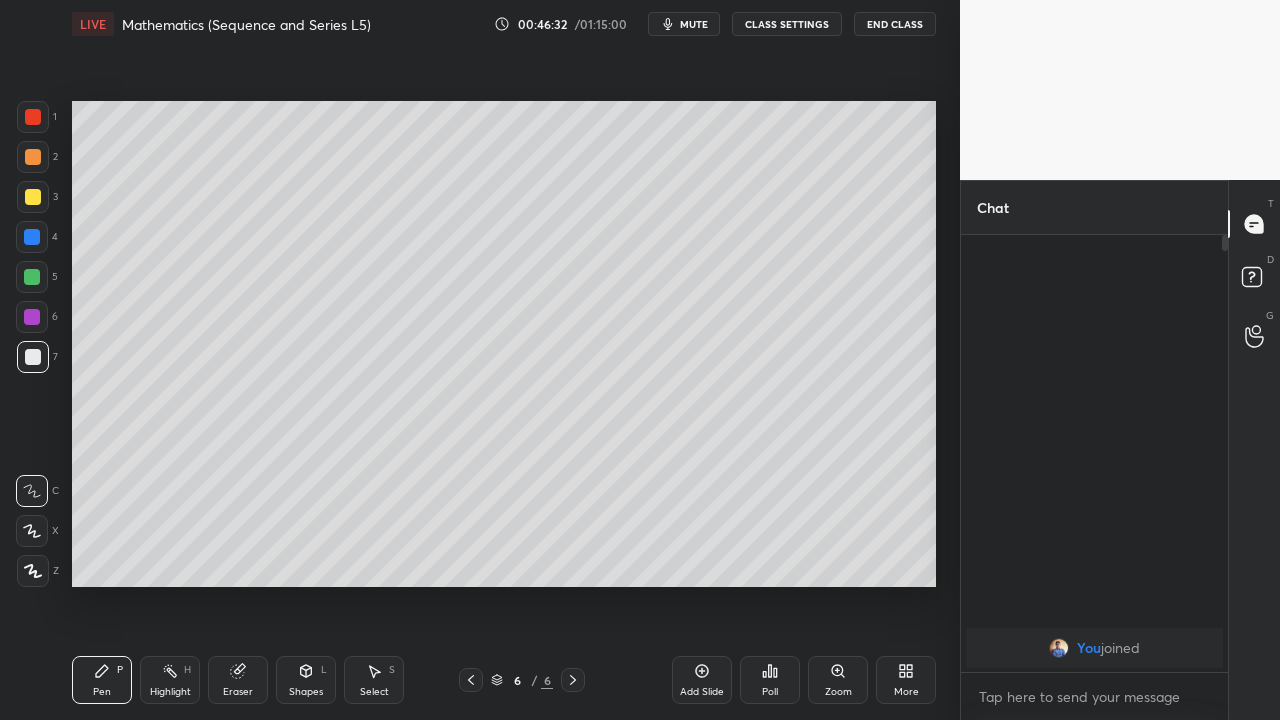 click on "Select S" at bounding box center [374, 680] 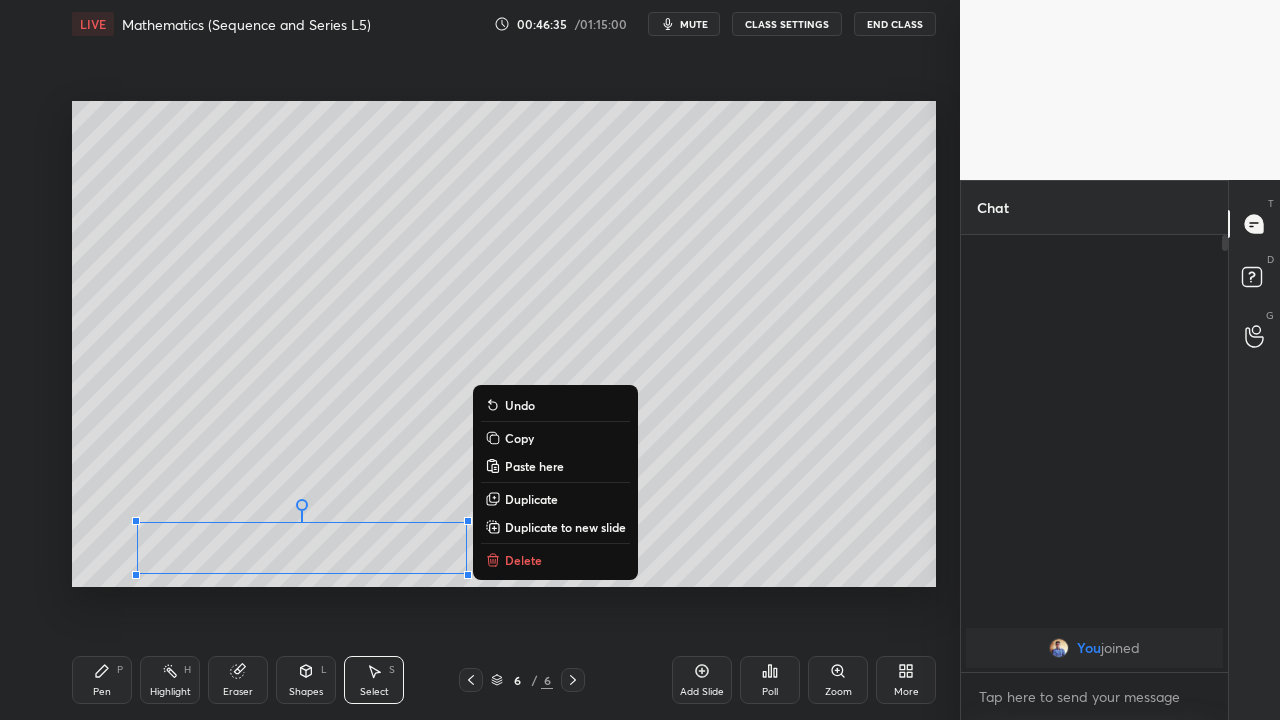click on "Delete" at bounding box center [523, 560] 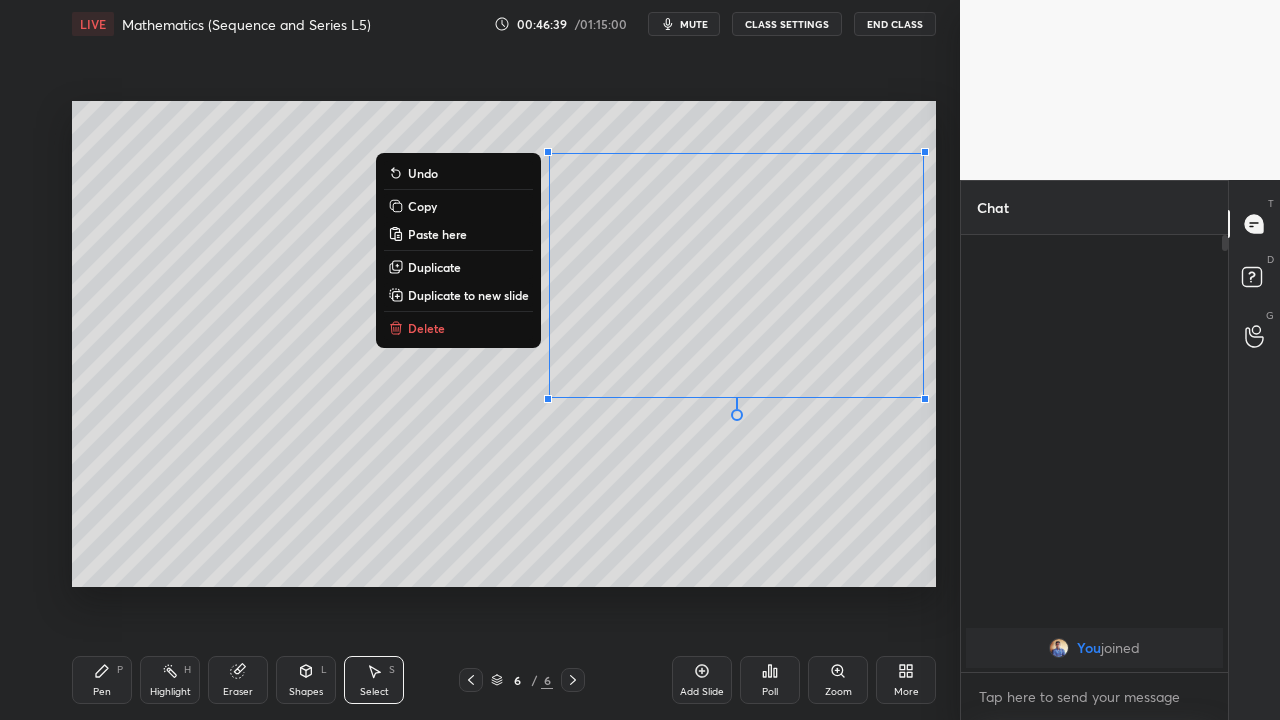 click on "Delete" at bounding box center (458, 328) 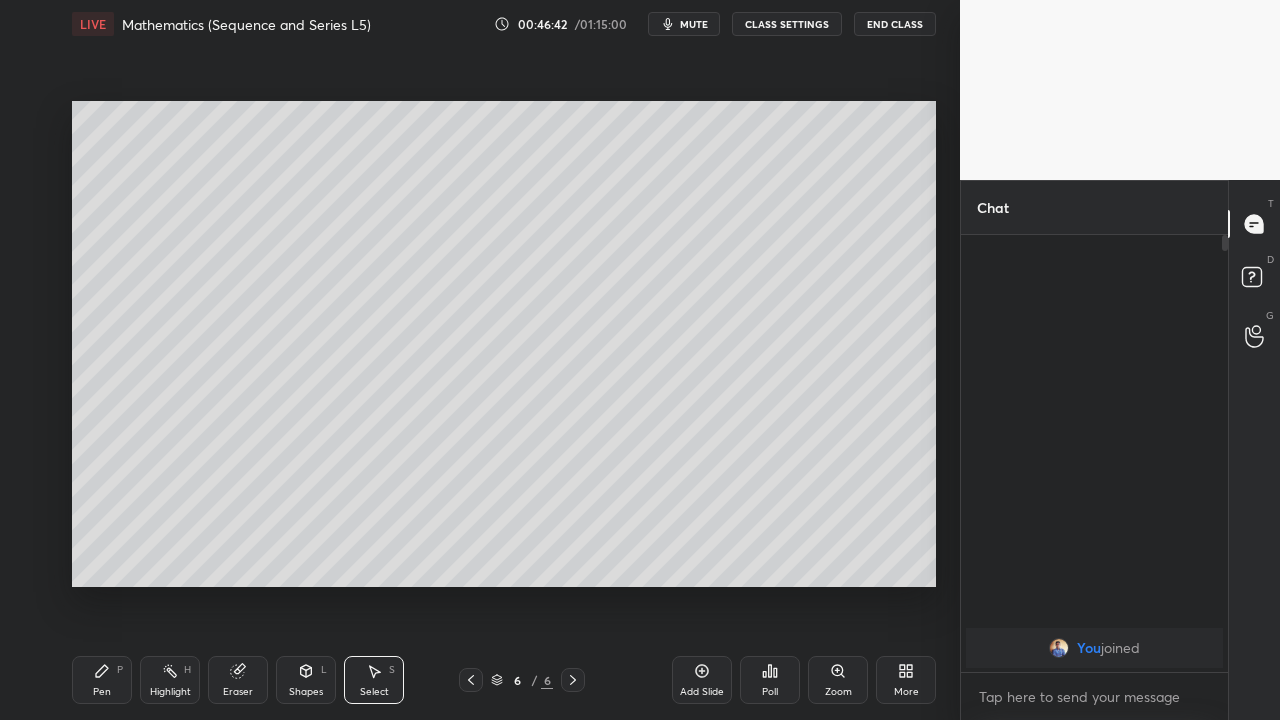 click on "Pen P" at bounding box center [102, 680] 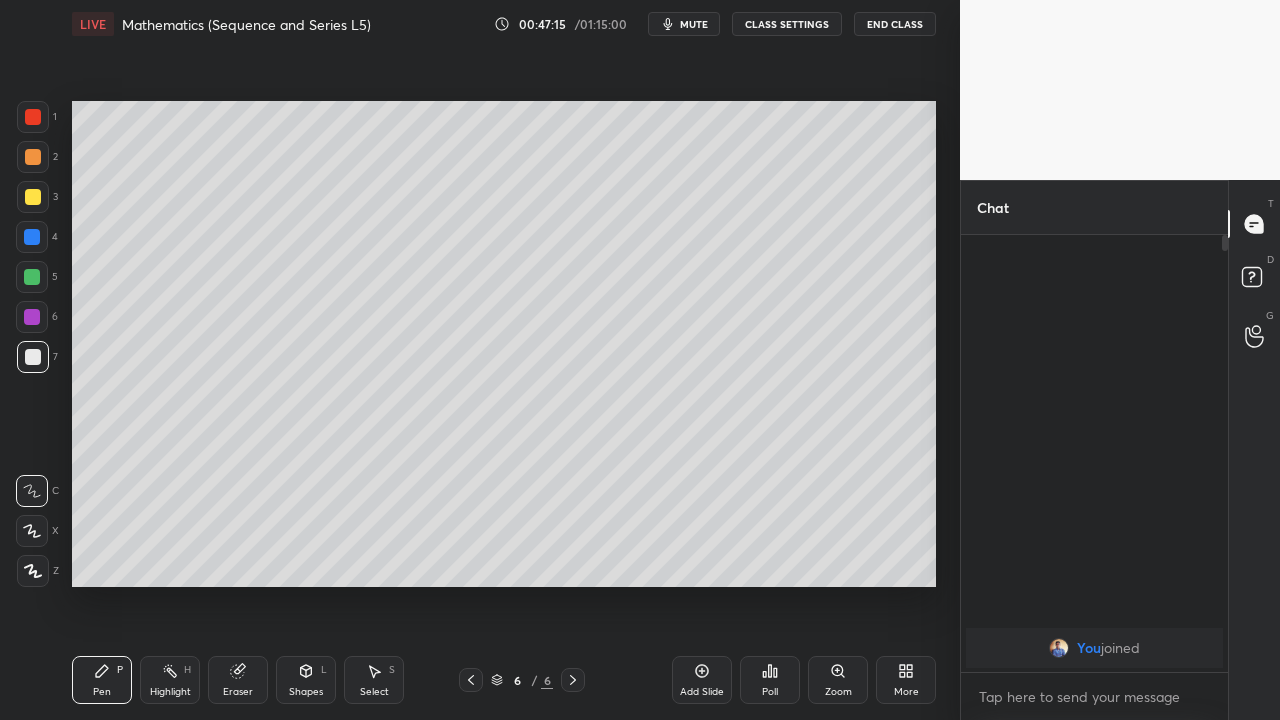 click on "Eraser" at bounding box center (238, 680) 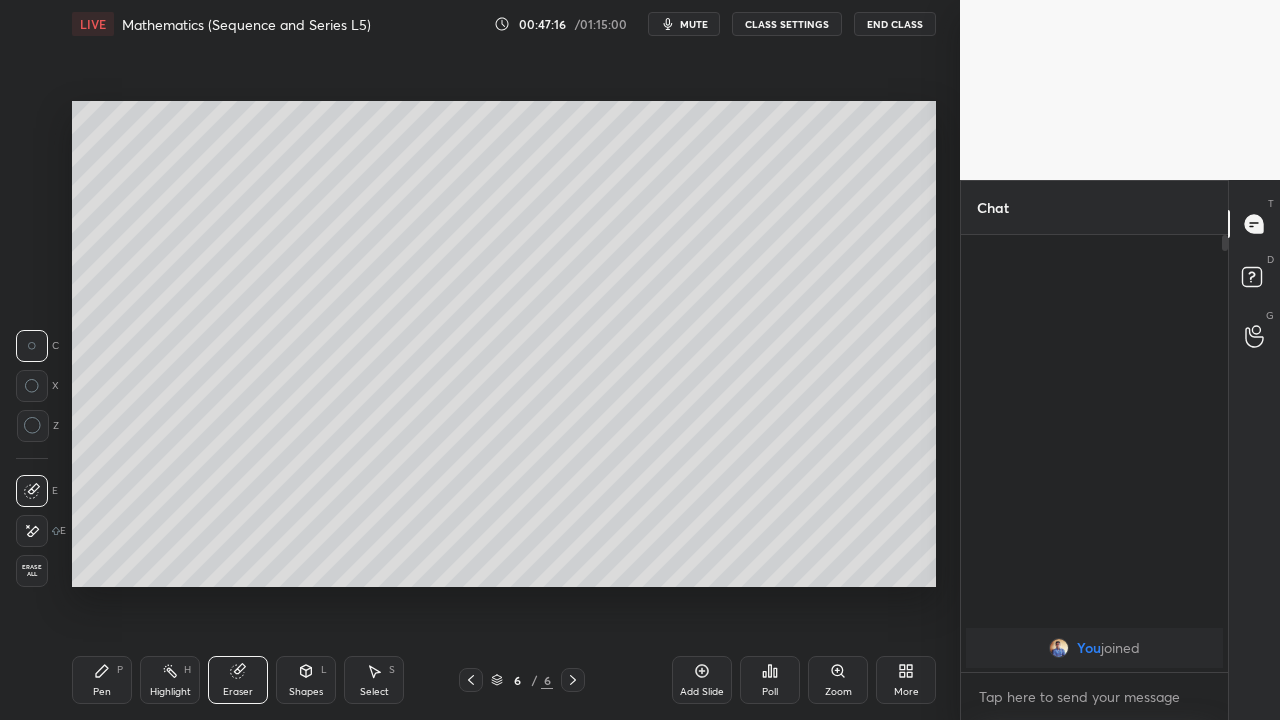 click on "Pen" at bounding box center [102, 692] 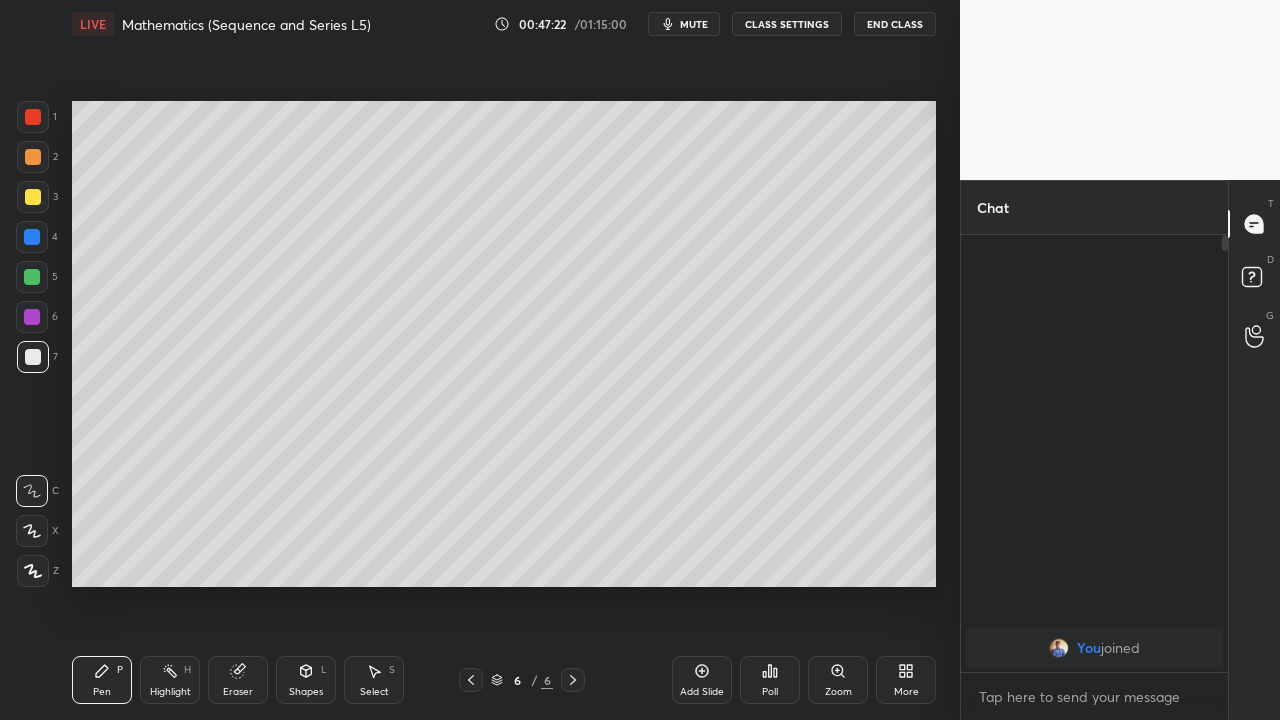 click on "Eraser" at bounding box center [238, 692] 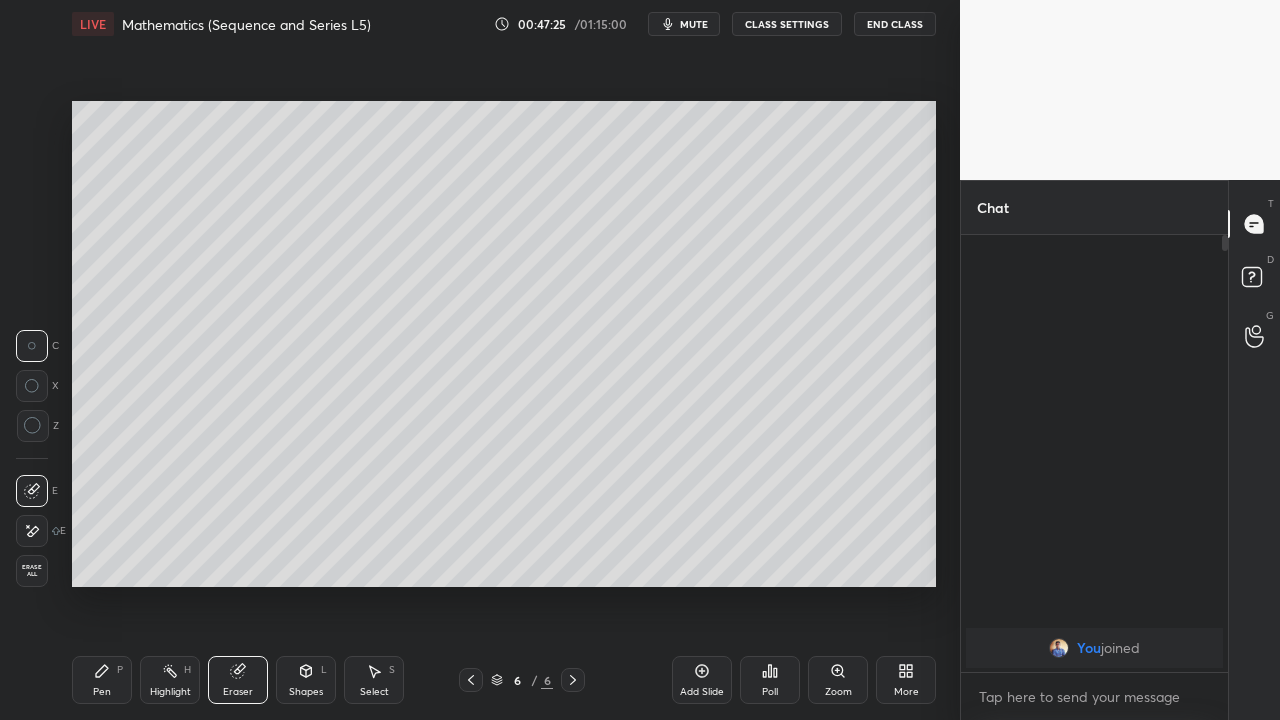 click on "Pen" at bounding box center [102, 692] 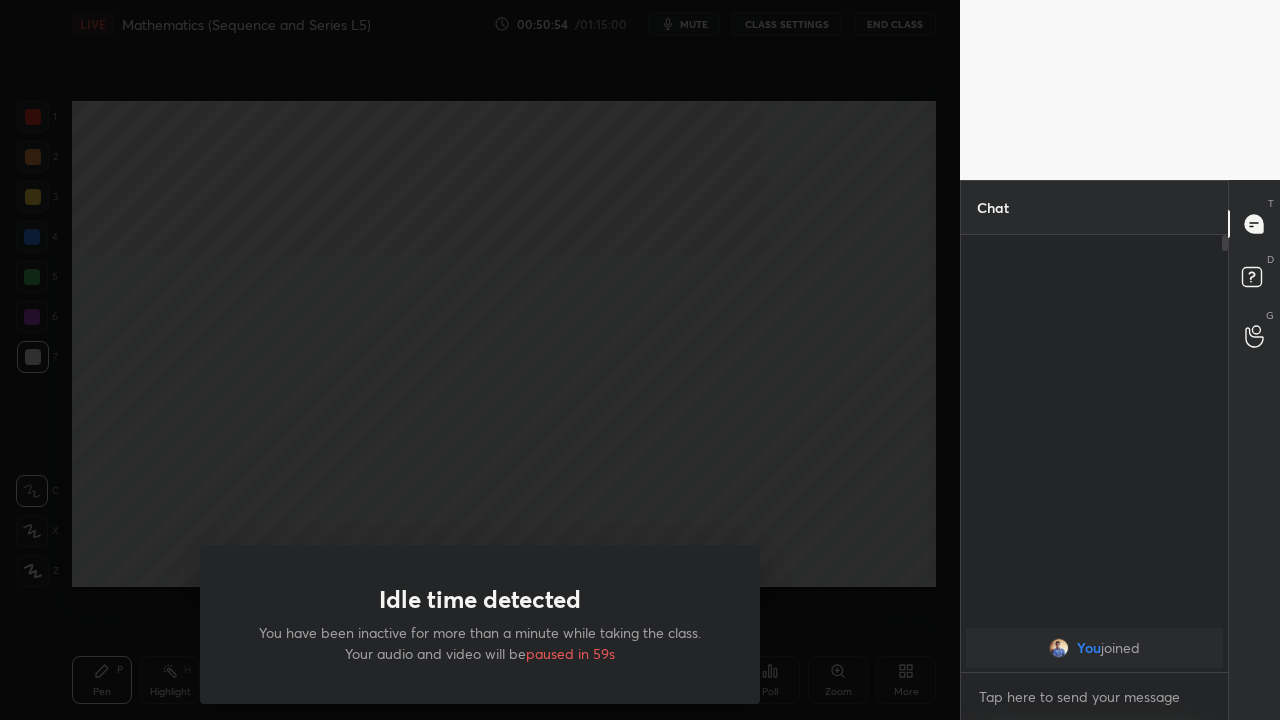 click on "Idle time detected You have been inactive for more than a minute while taking the class. Your audio and video will be  paused in 59s" at bounding box center (480, 360) 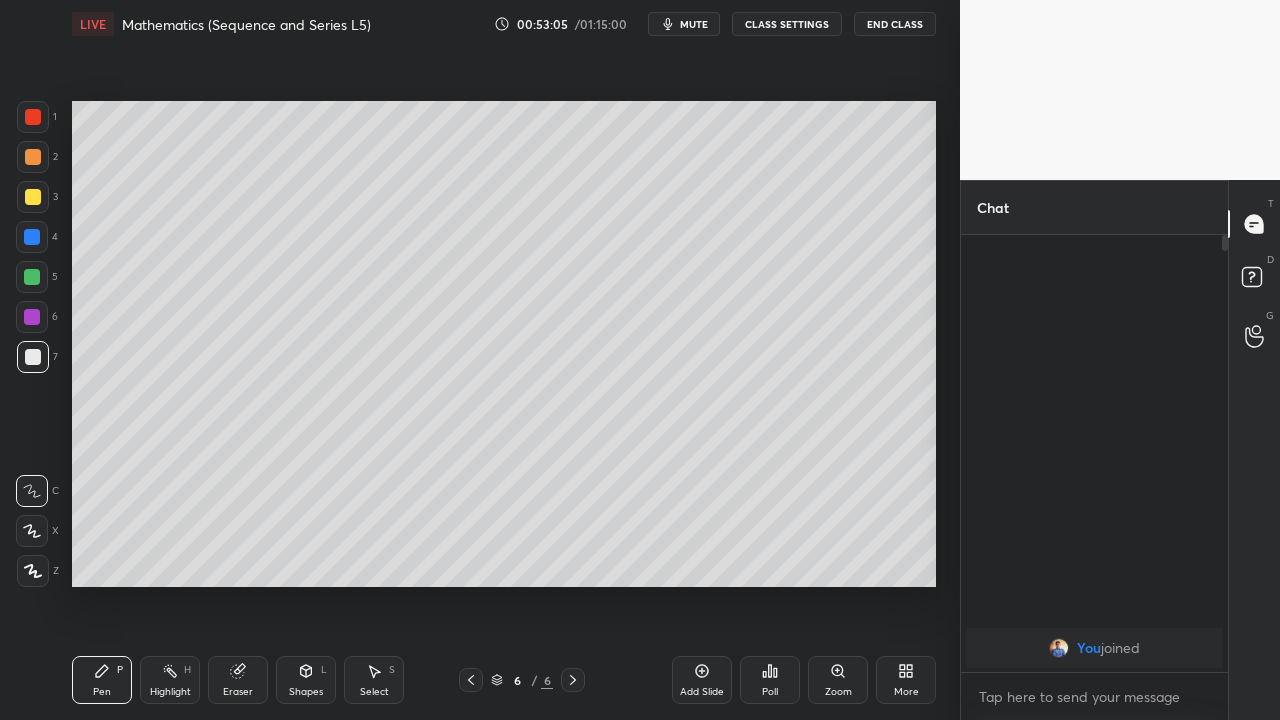 click 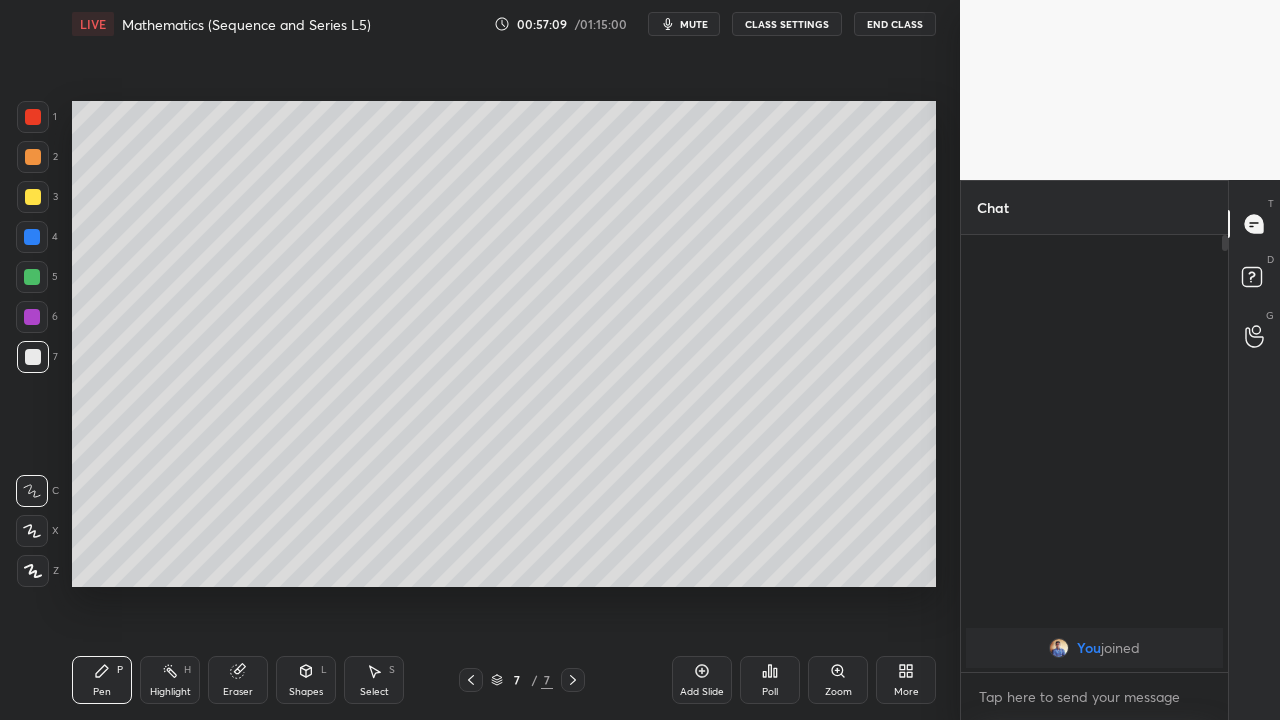 click 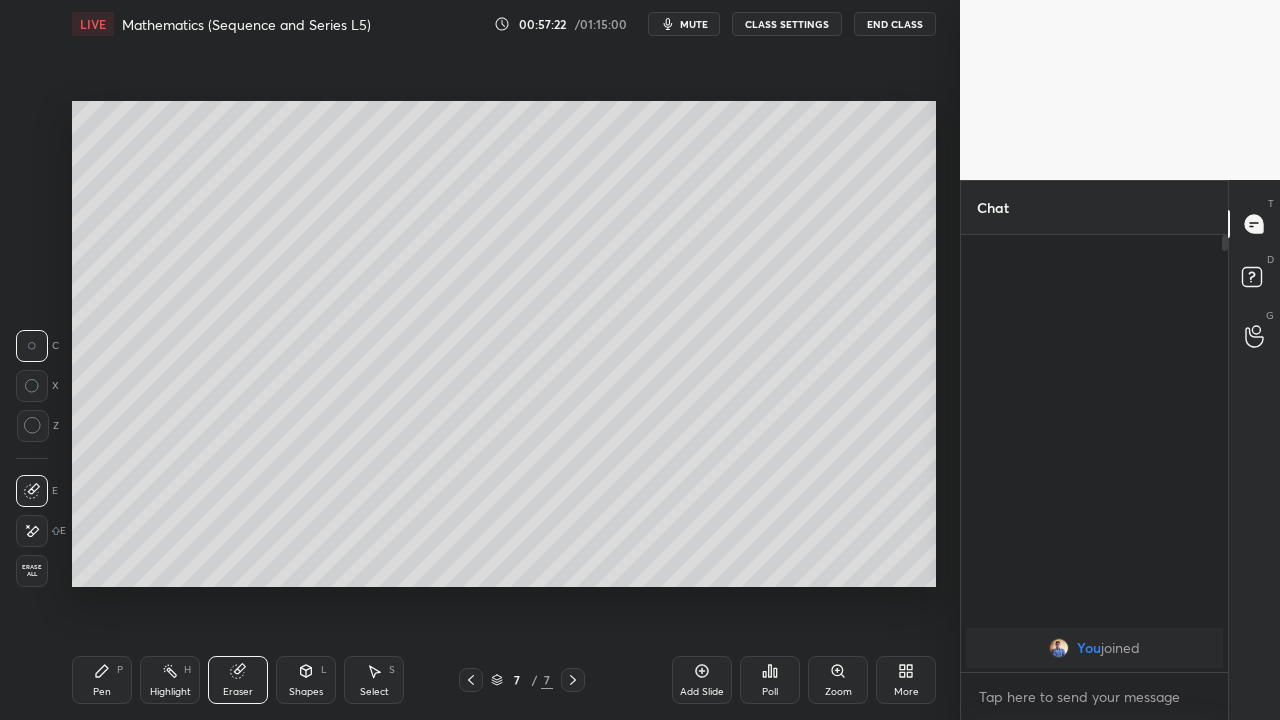 click 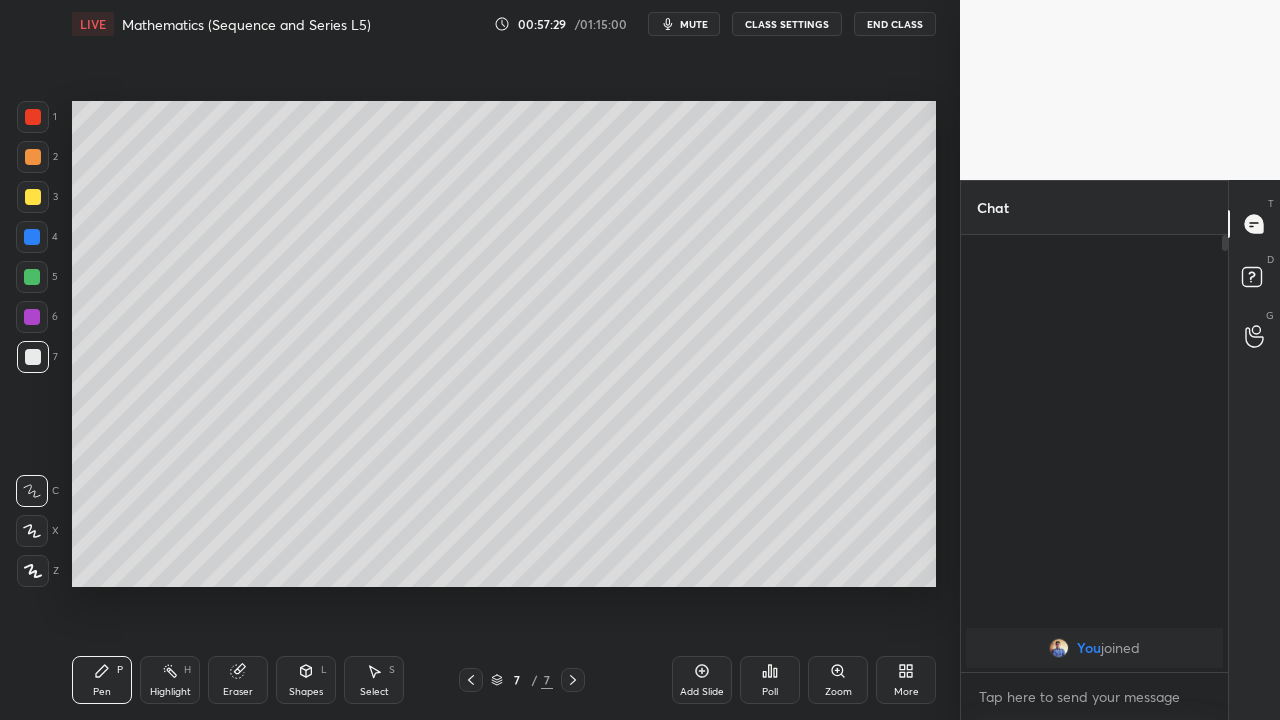 click on "Eraser" at bounding box center (238, 680) 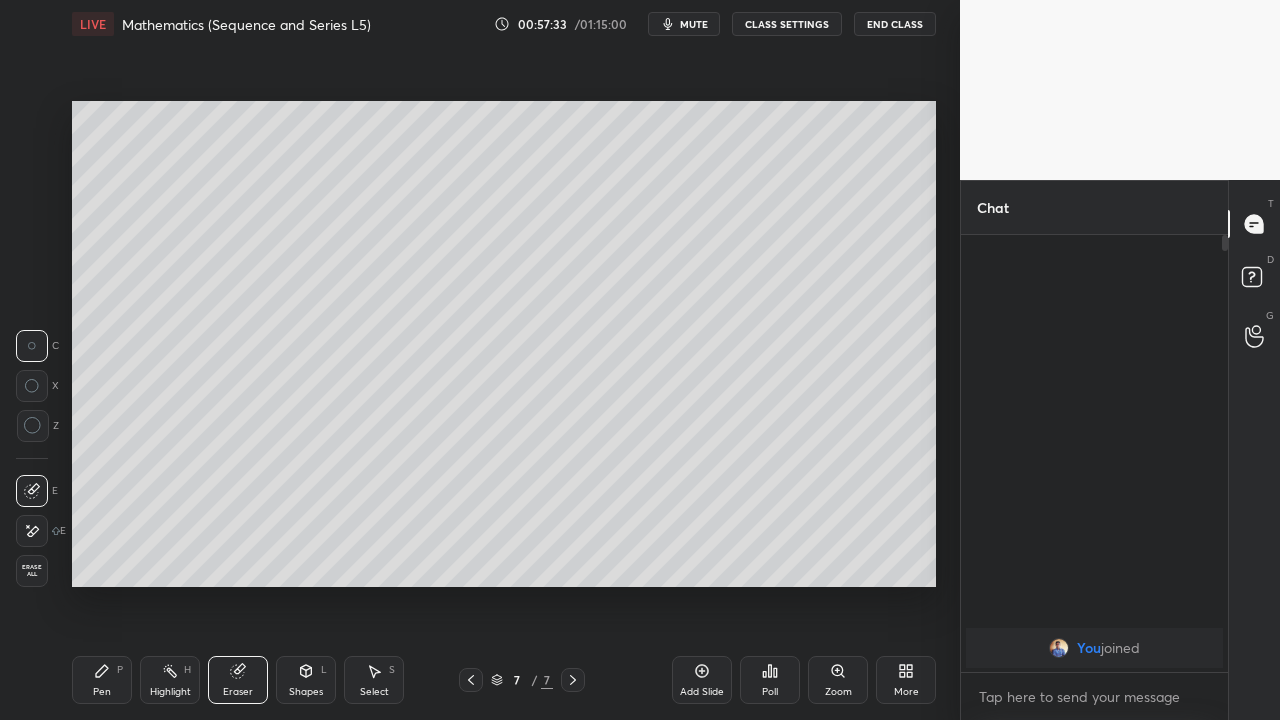click on "Pen P" at bounding box center [102, 680] 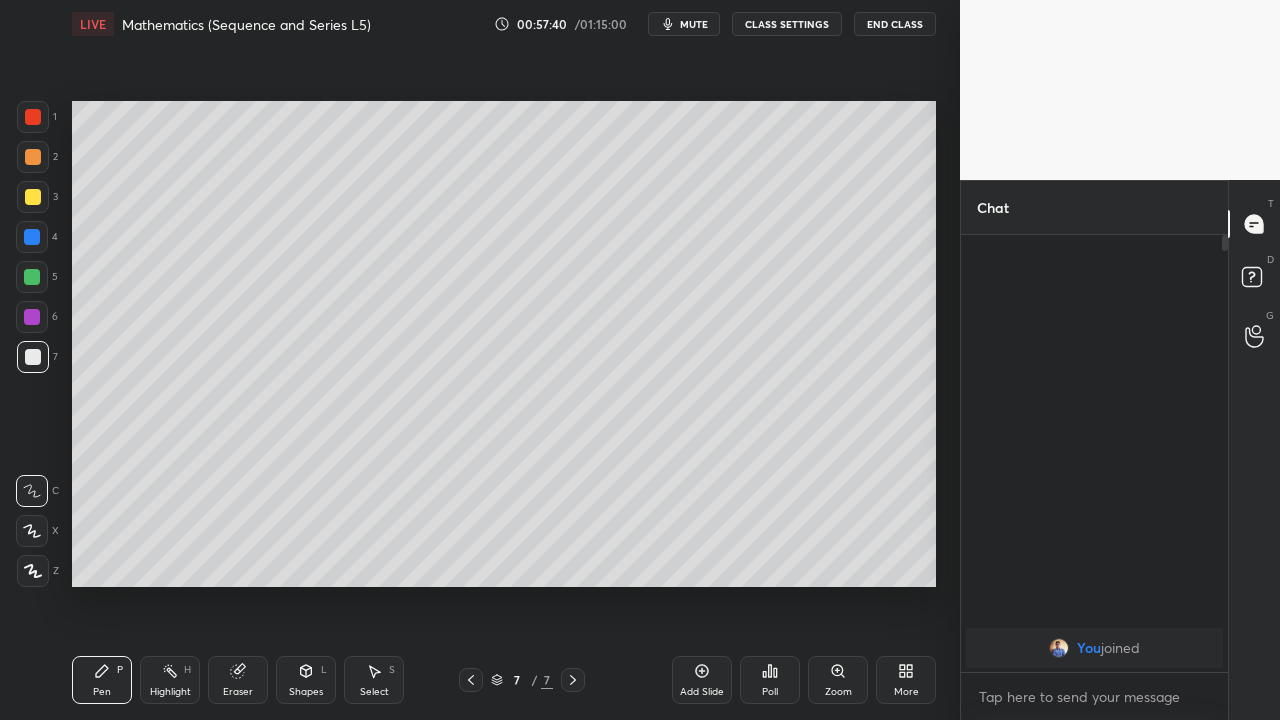 click 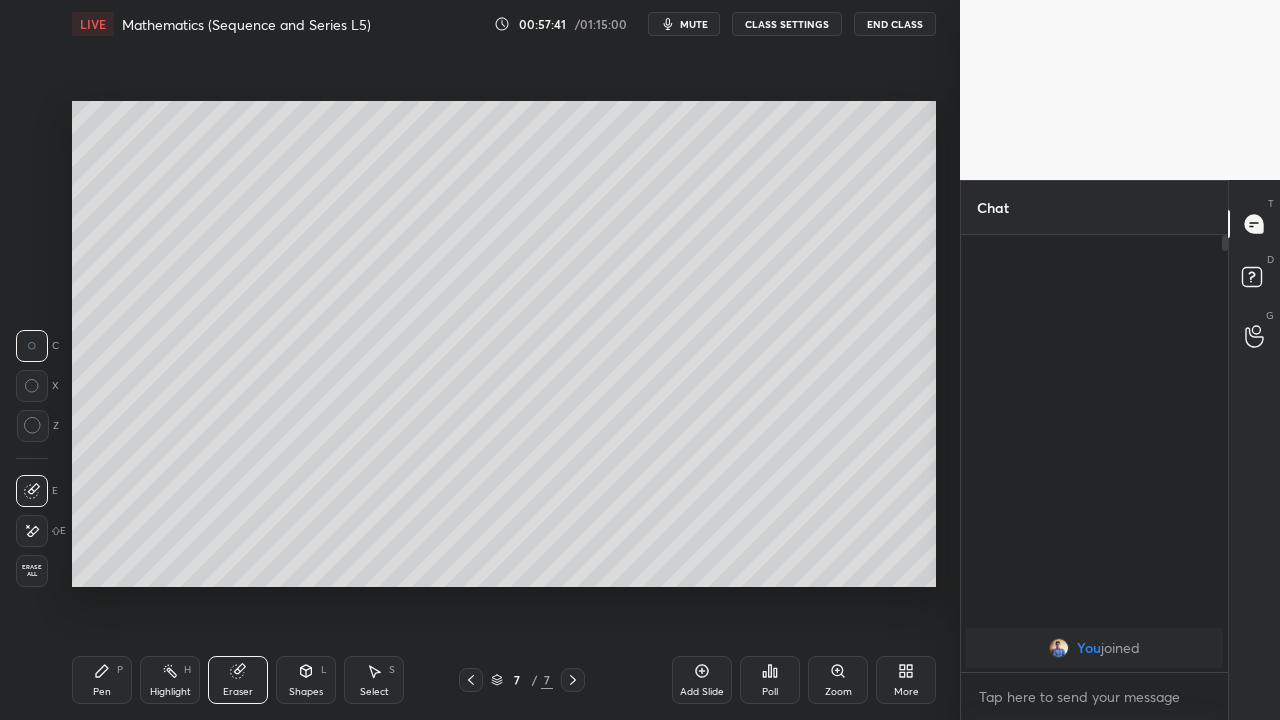 click on "Pen P" at bounding box center (102, 680) 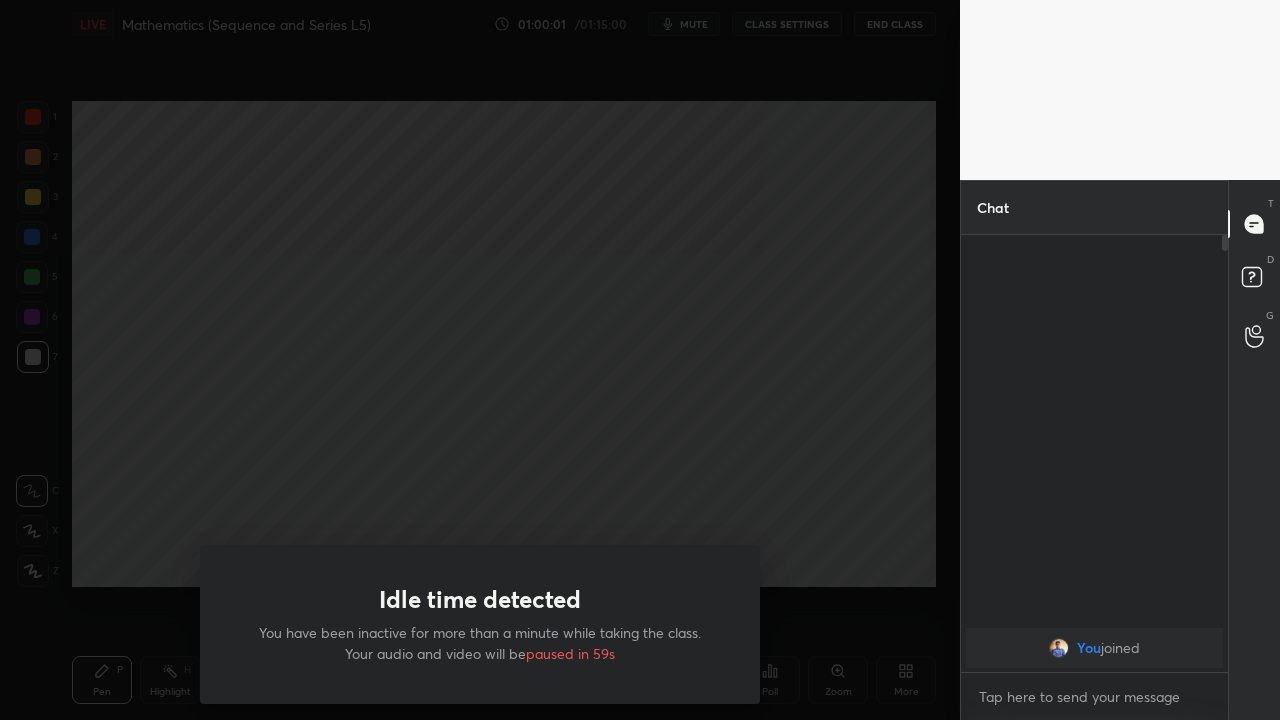 click on "Idle time detected You have been inactive for more than a minute while taking the class. Your audio and video will be  paused in 59s" at bounding box center [480, 360] 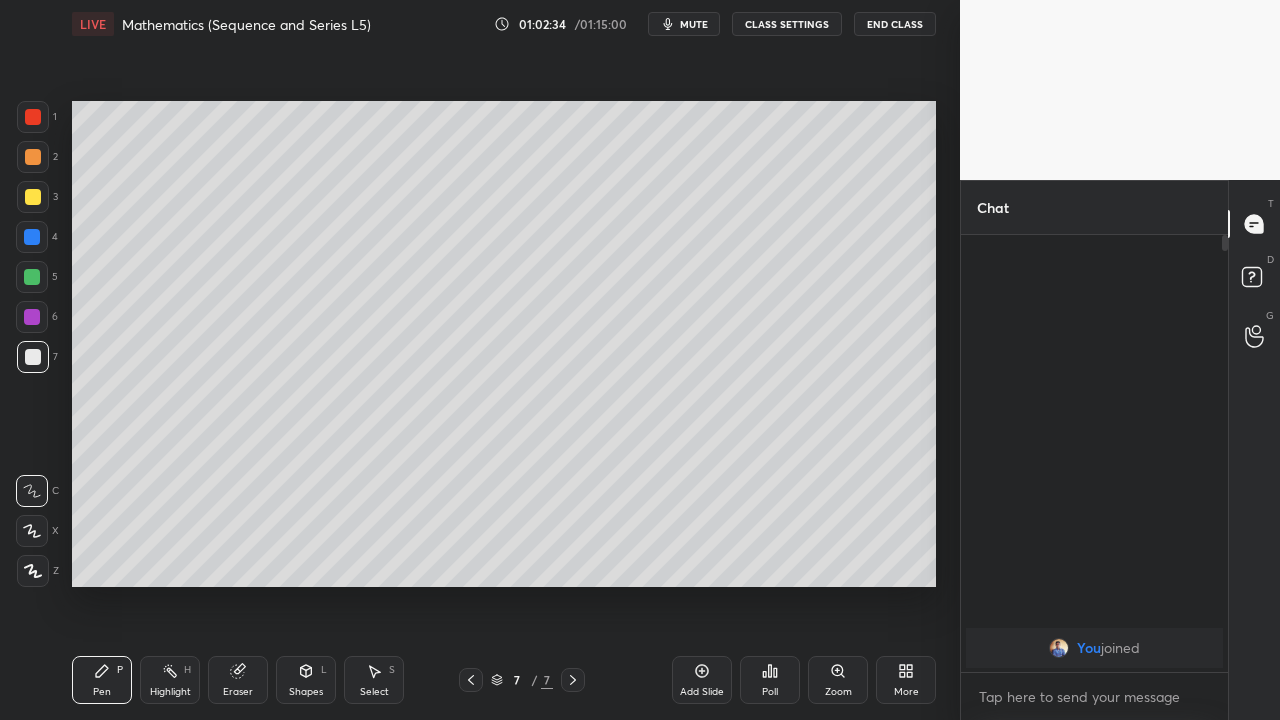 click on "End Class" at bounding box center [895, 24] 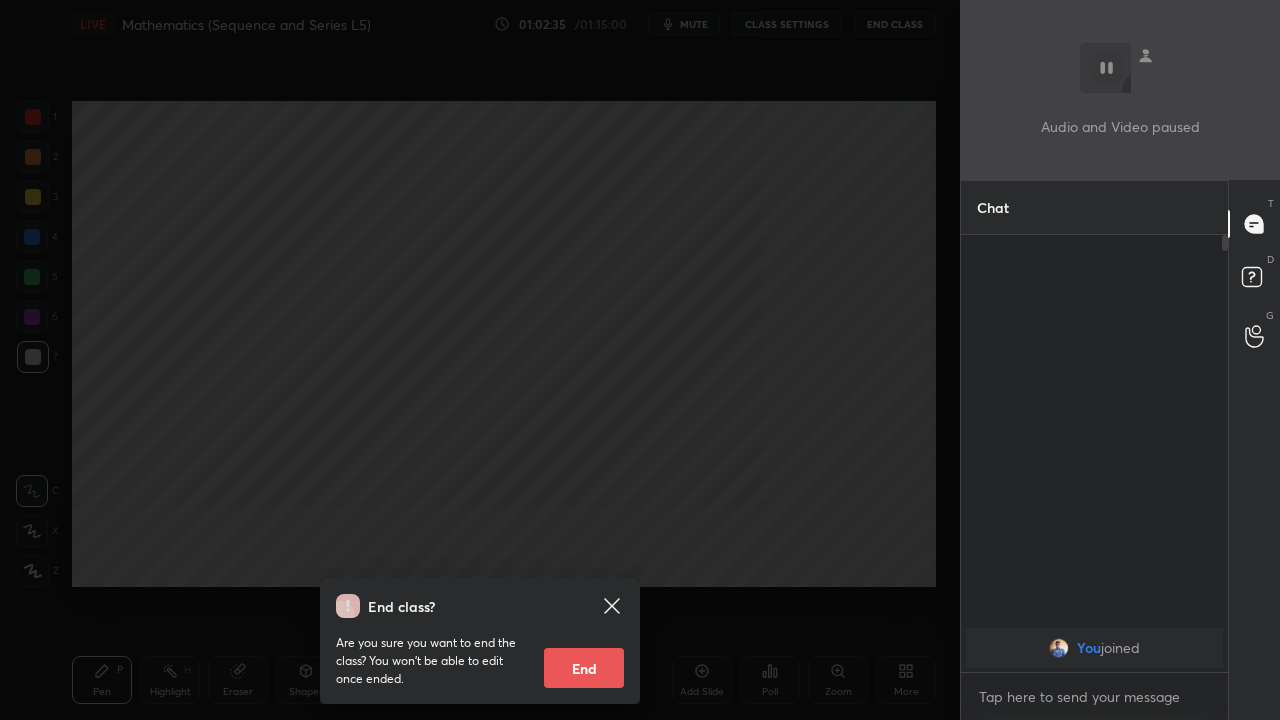 click on "End" at bounding box center [584, 668] 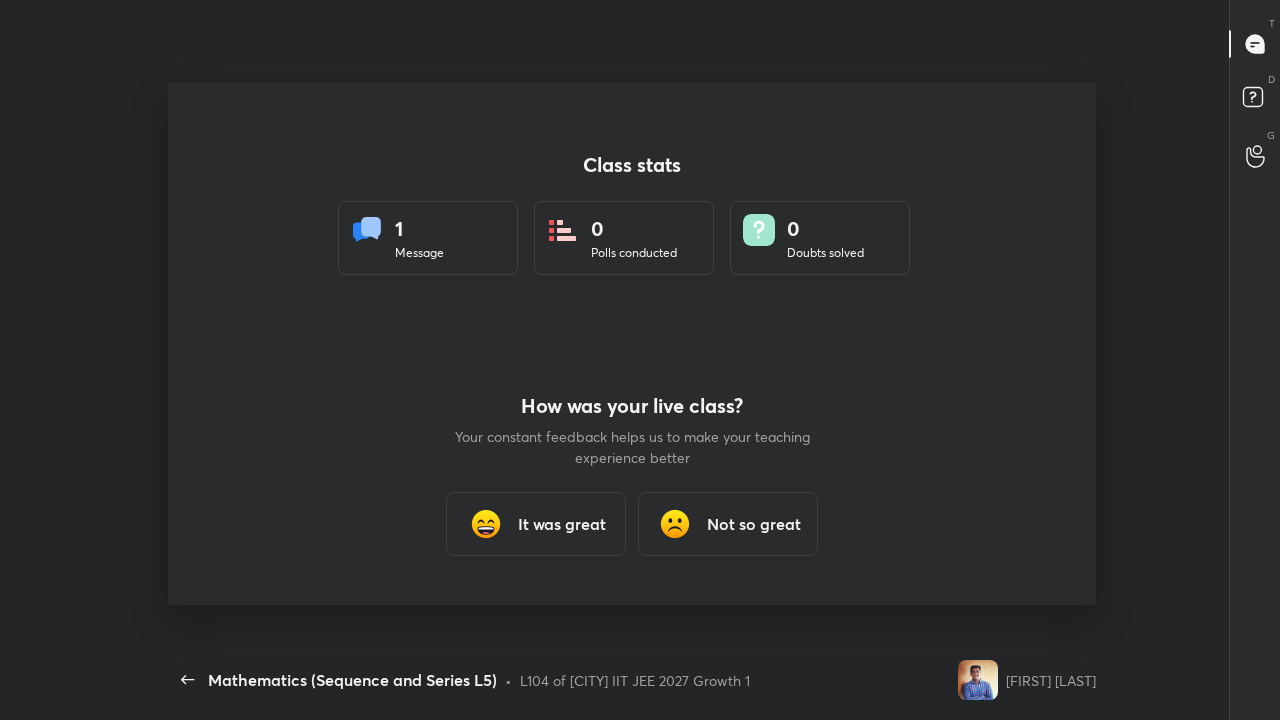 scroll, scrollTop: 99408, scrollLeft: 99044, axis: both 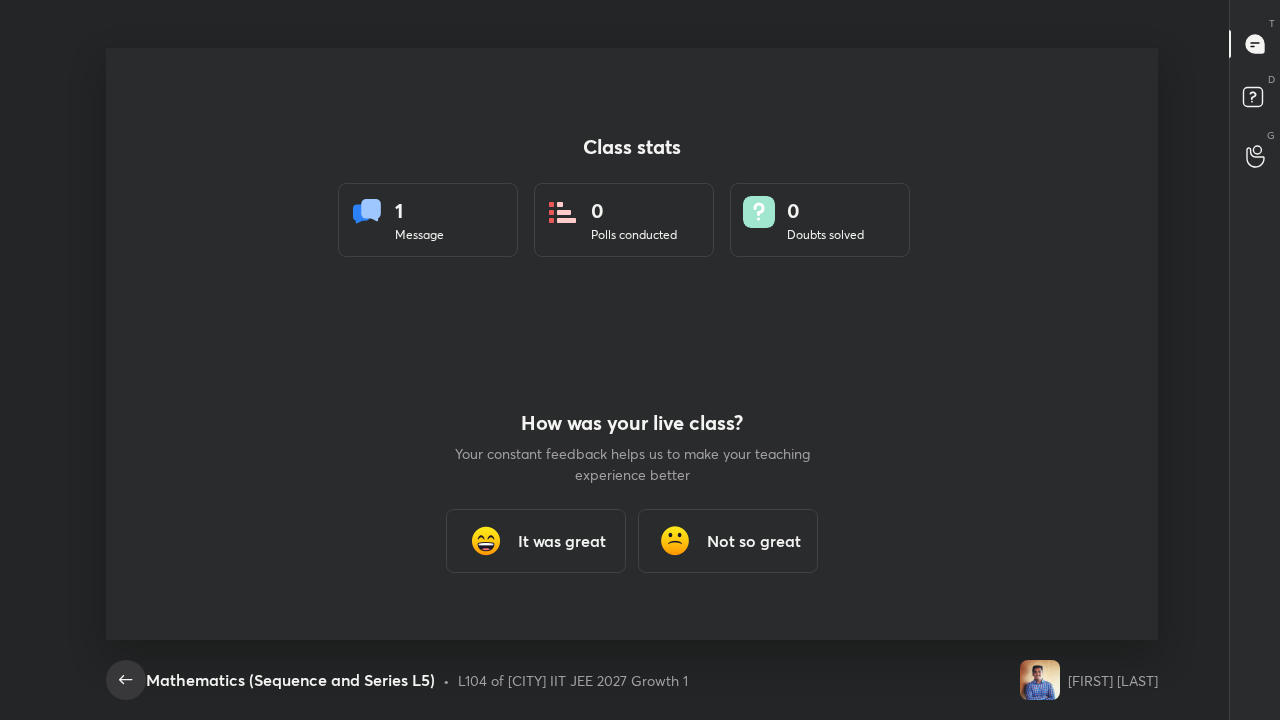 click 